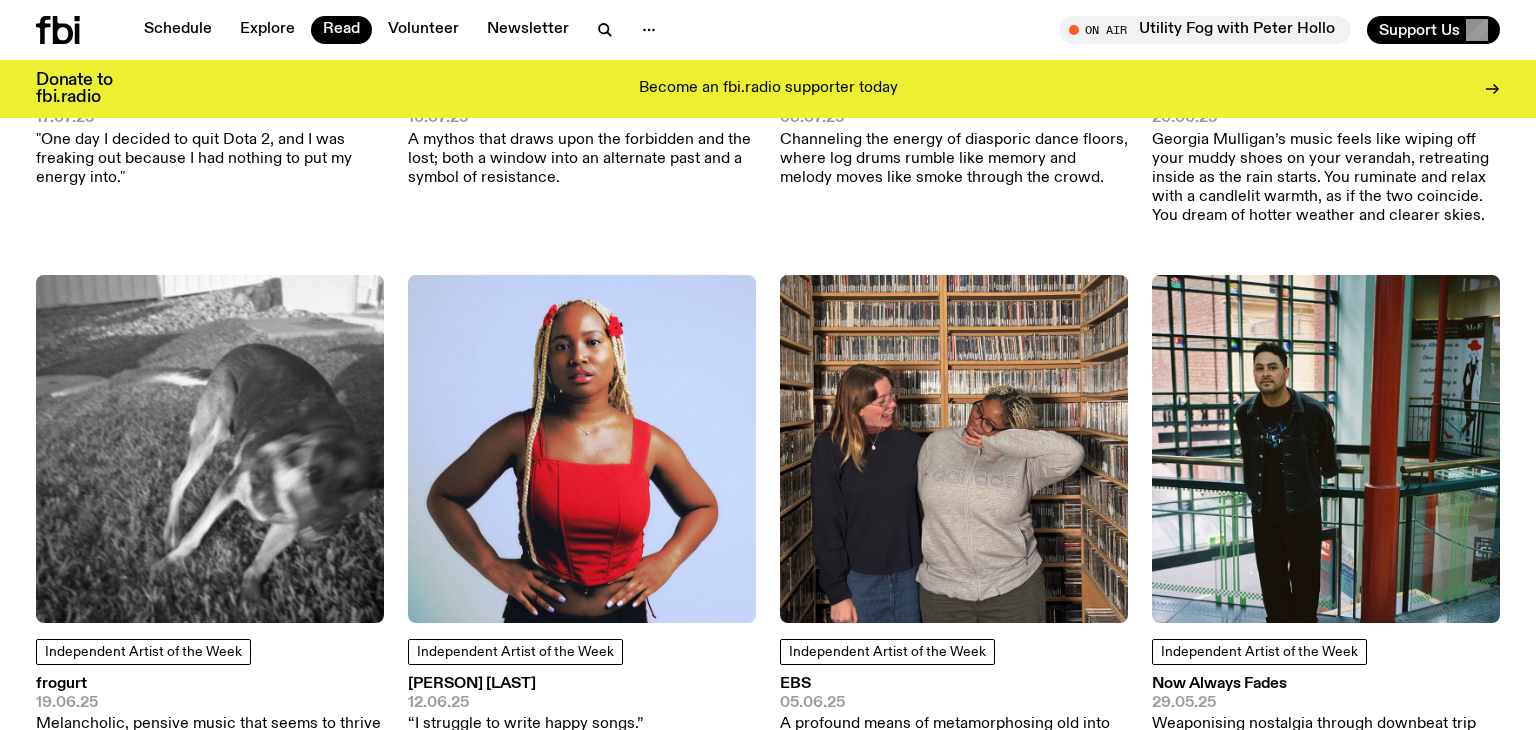 scroll, scrollTop: 0, scrollLeft: 0, axis: both 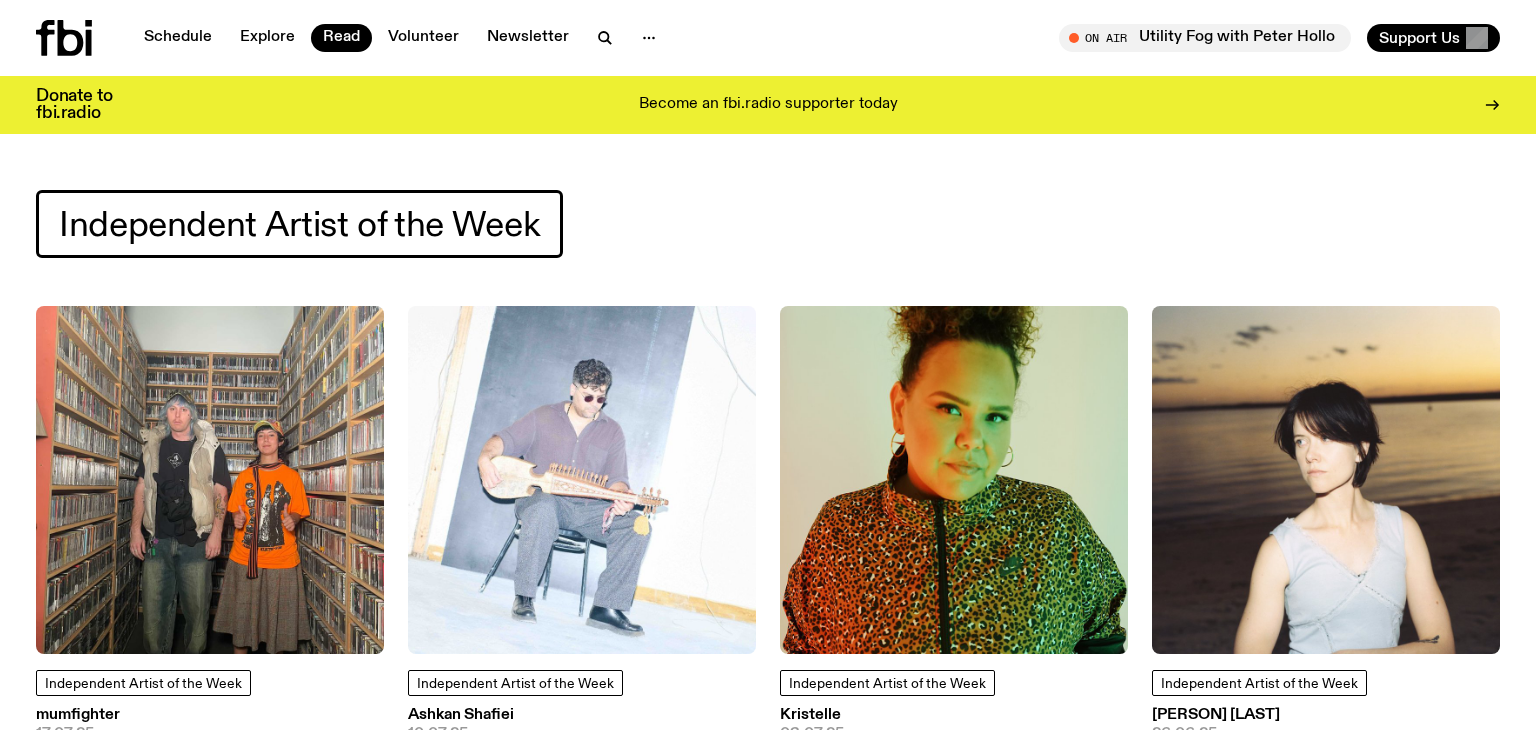 click on "Independent Artist of the Week" at bounding box center (768, 224) 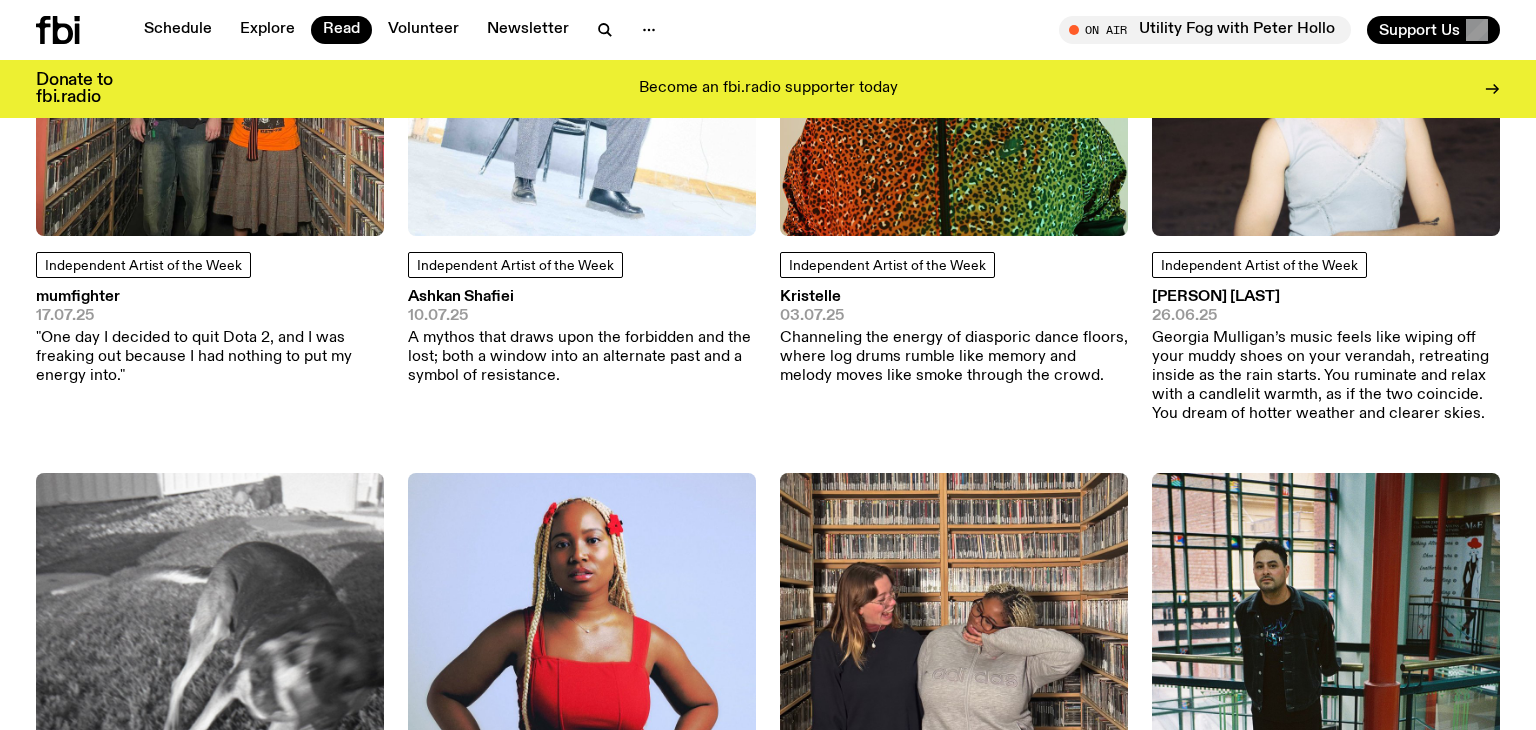 scroll, scrollTop: 622, scrollLeft: 0, axis: vertical 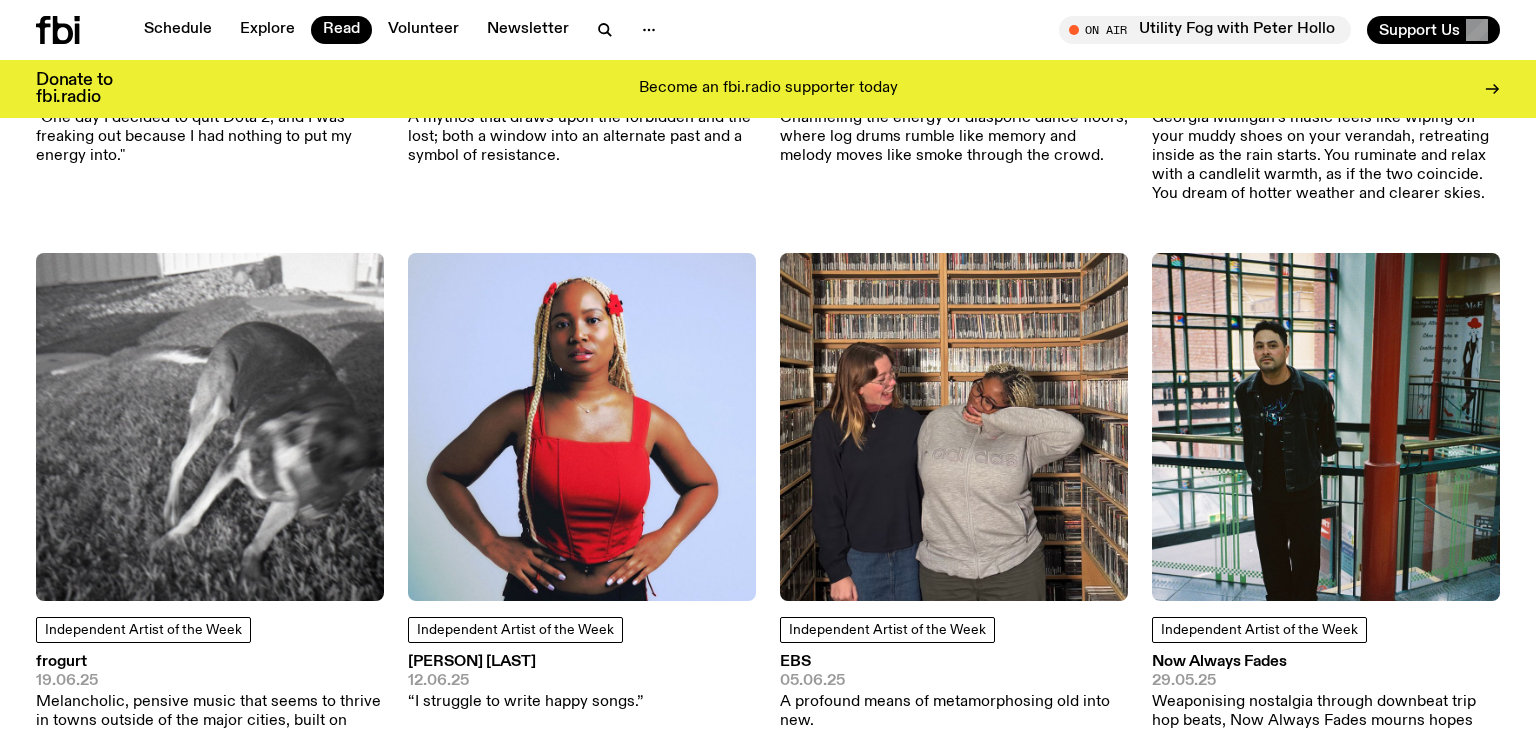 click at bounding box center [582, 427] 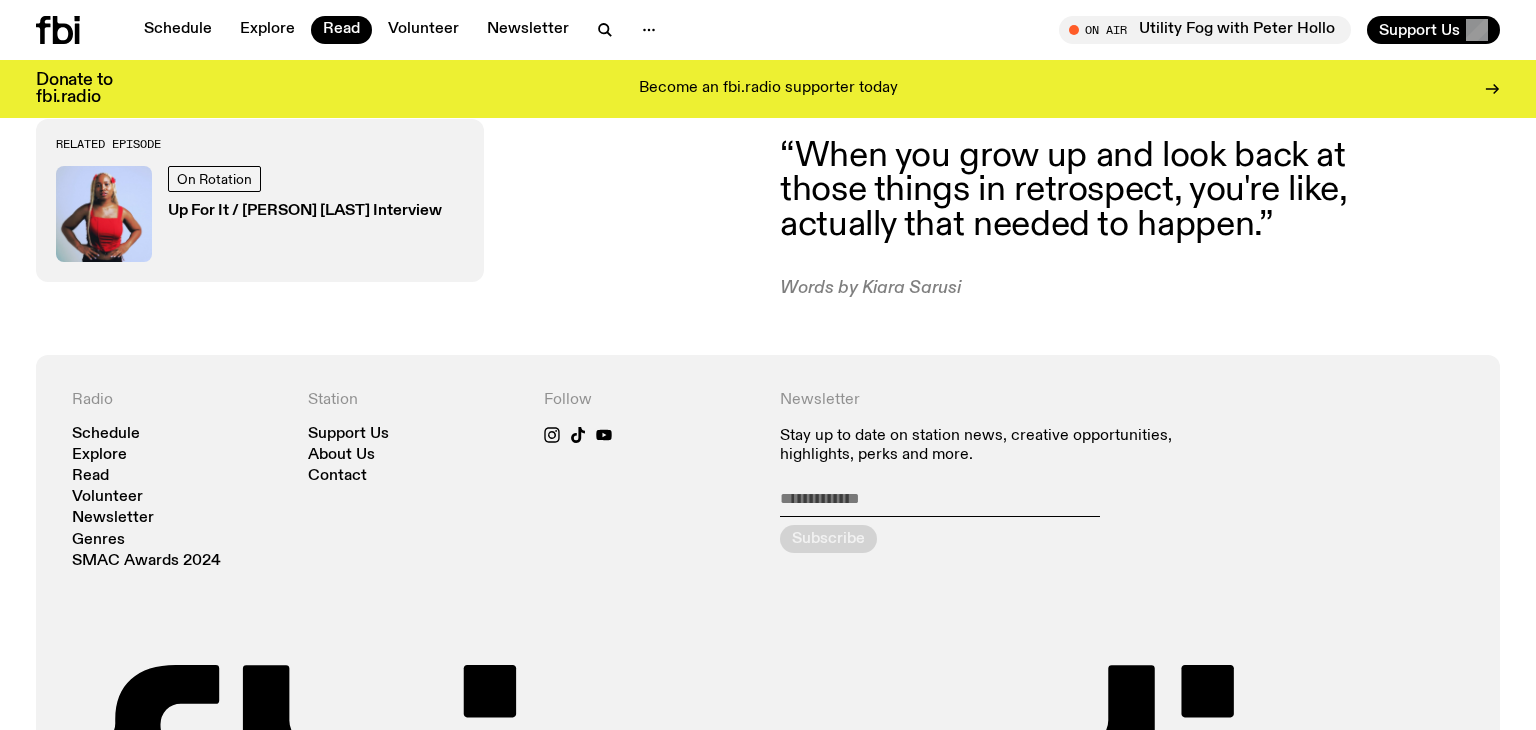 scroll, scrollTop: 1564, scrollLeft: 0, axis: vertical 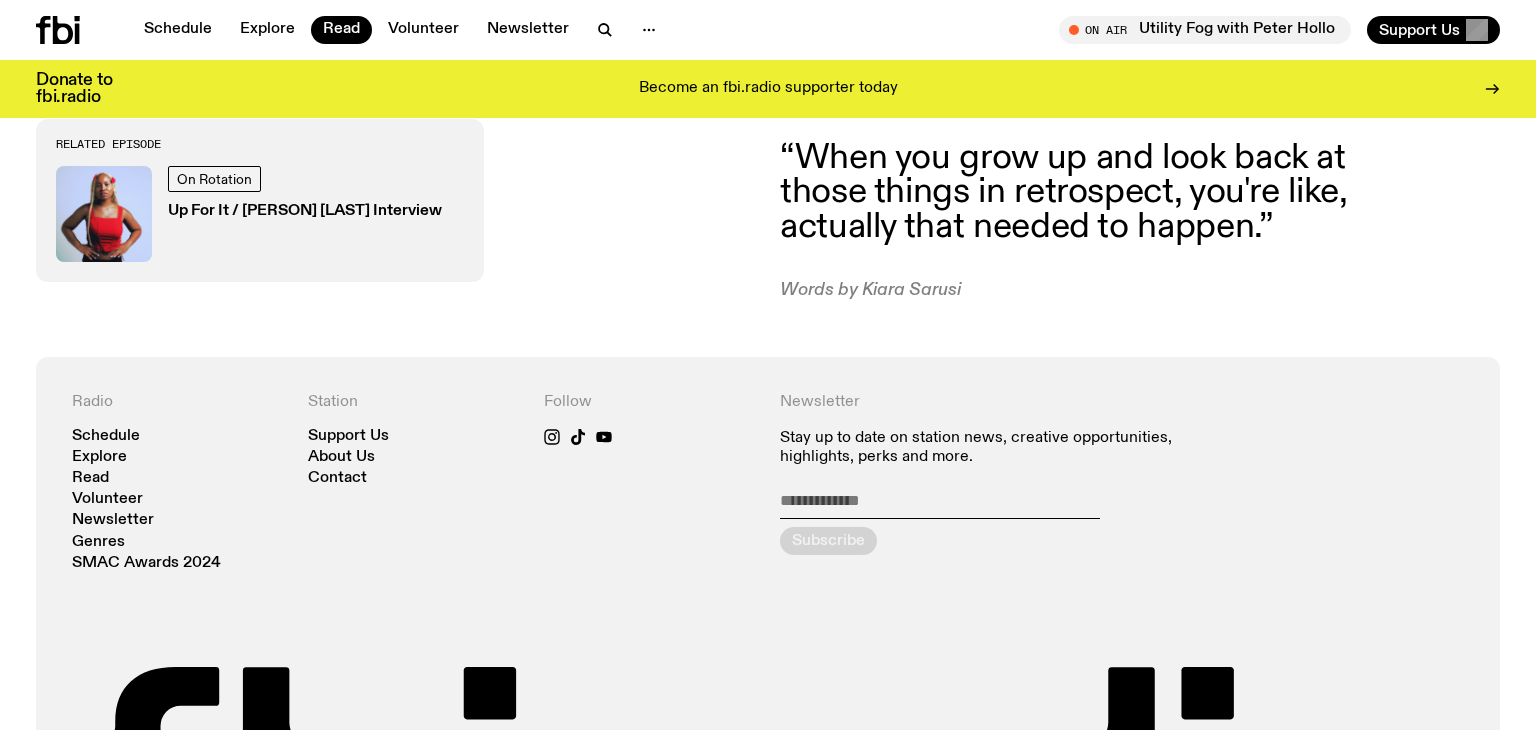 click on "Up For It / [PERSON] [LAST] Interview" at bounding box center [305, 211] 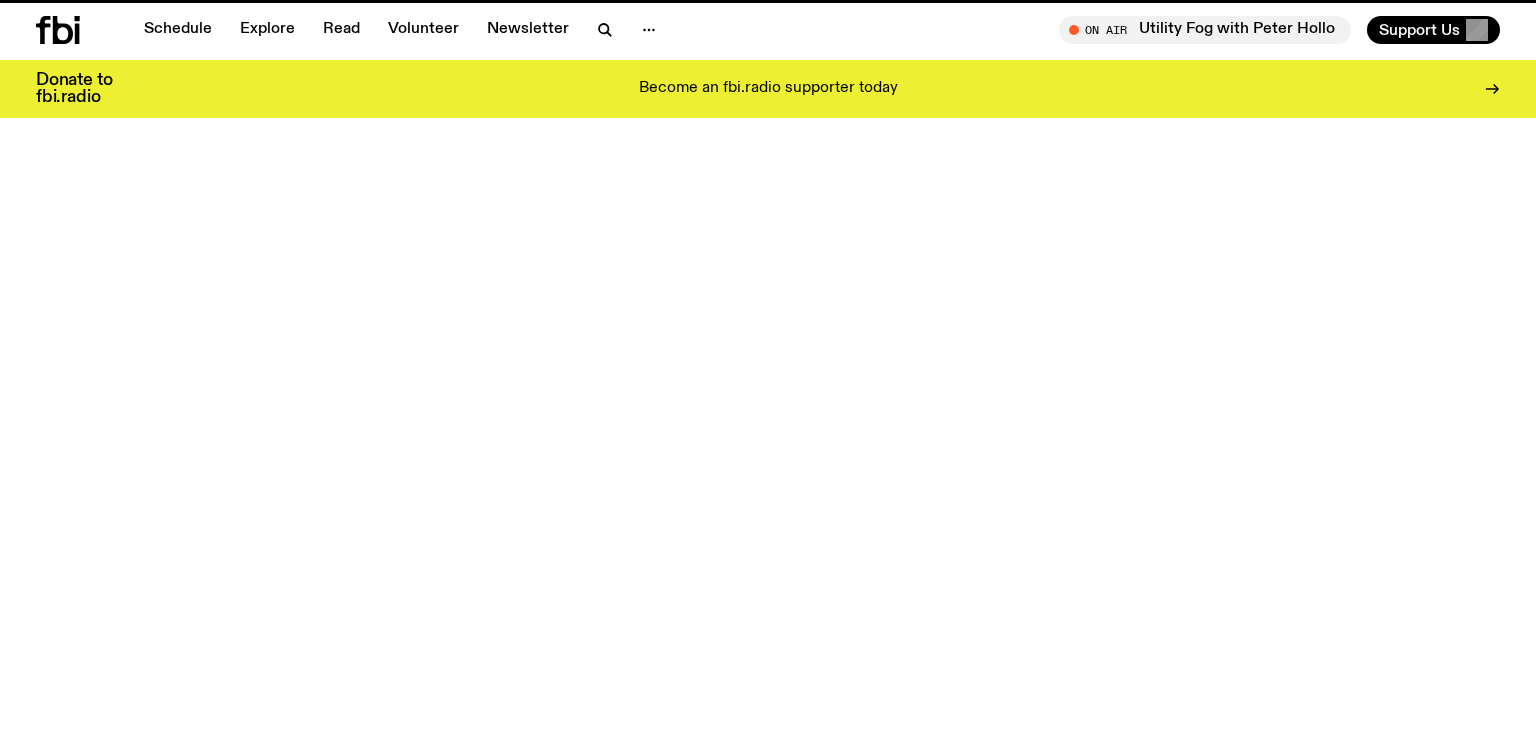 scroll, scrollTop: 0, scrollLeft: 0, axis: both 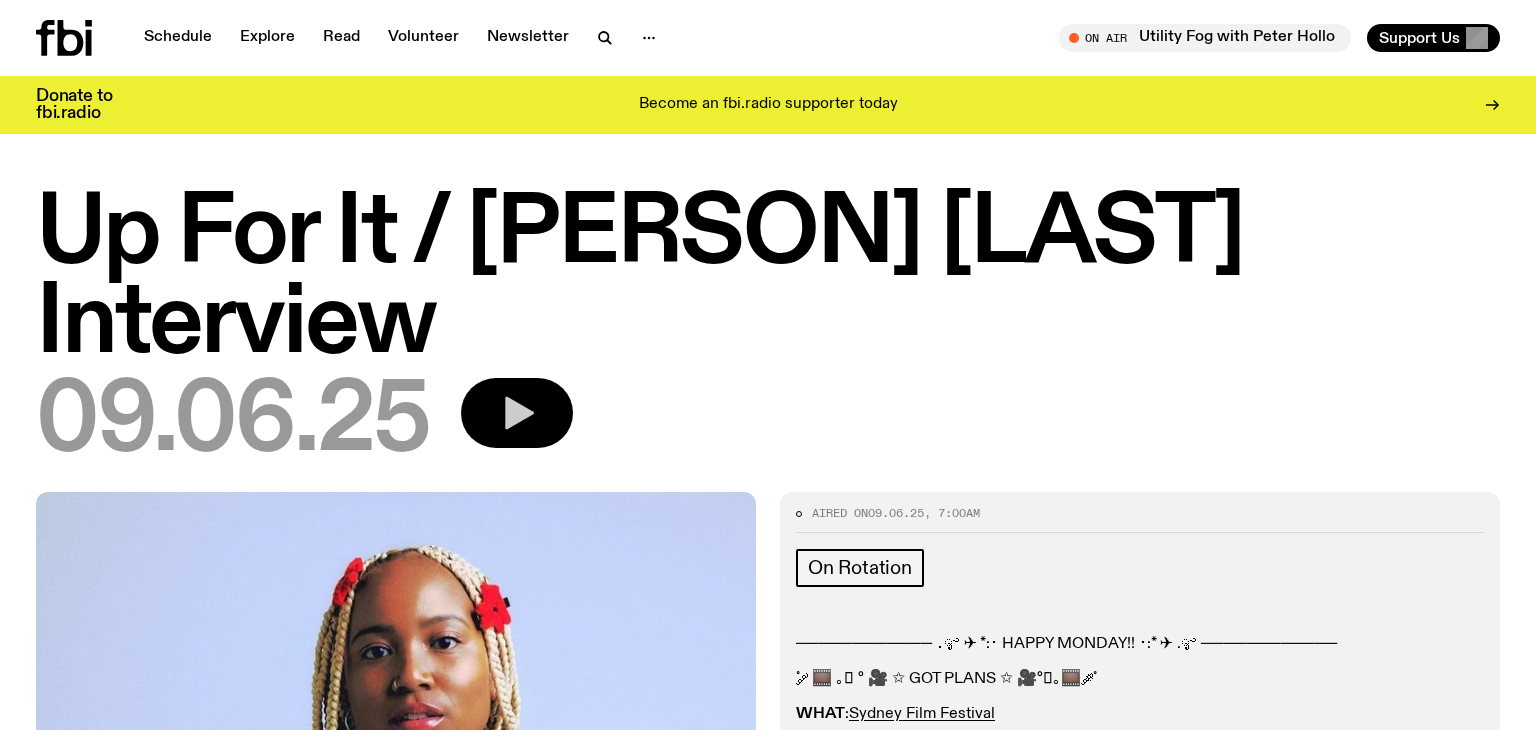 click 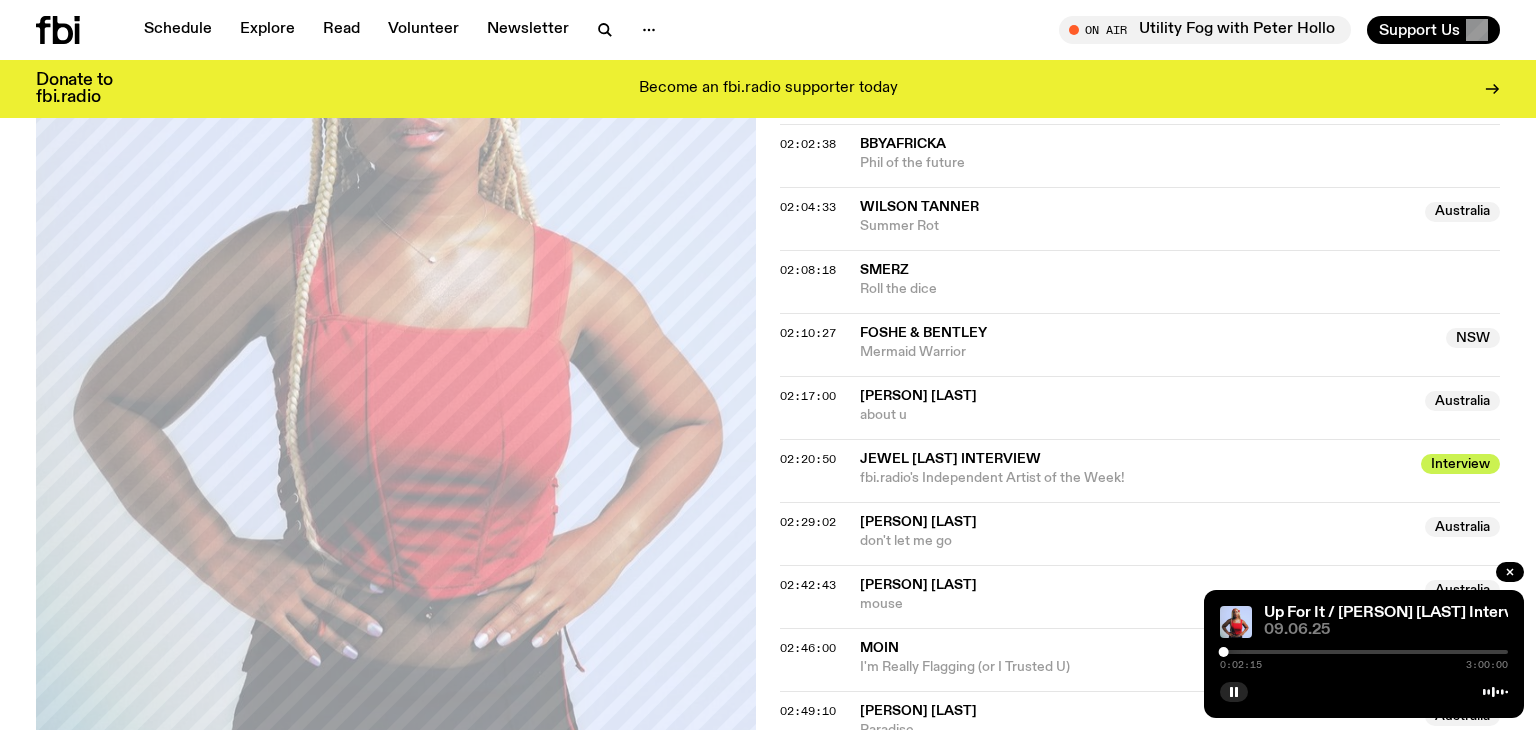scroll, scrollTop: 2417, scrollLeft: 0, axis: vertical 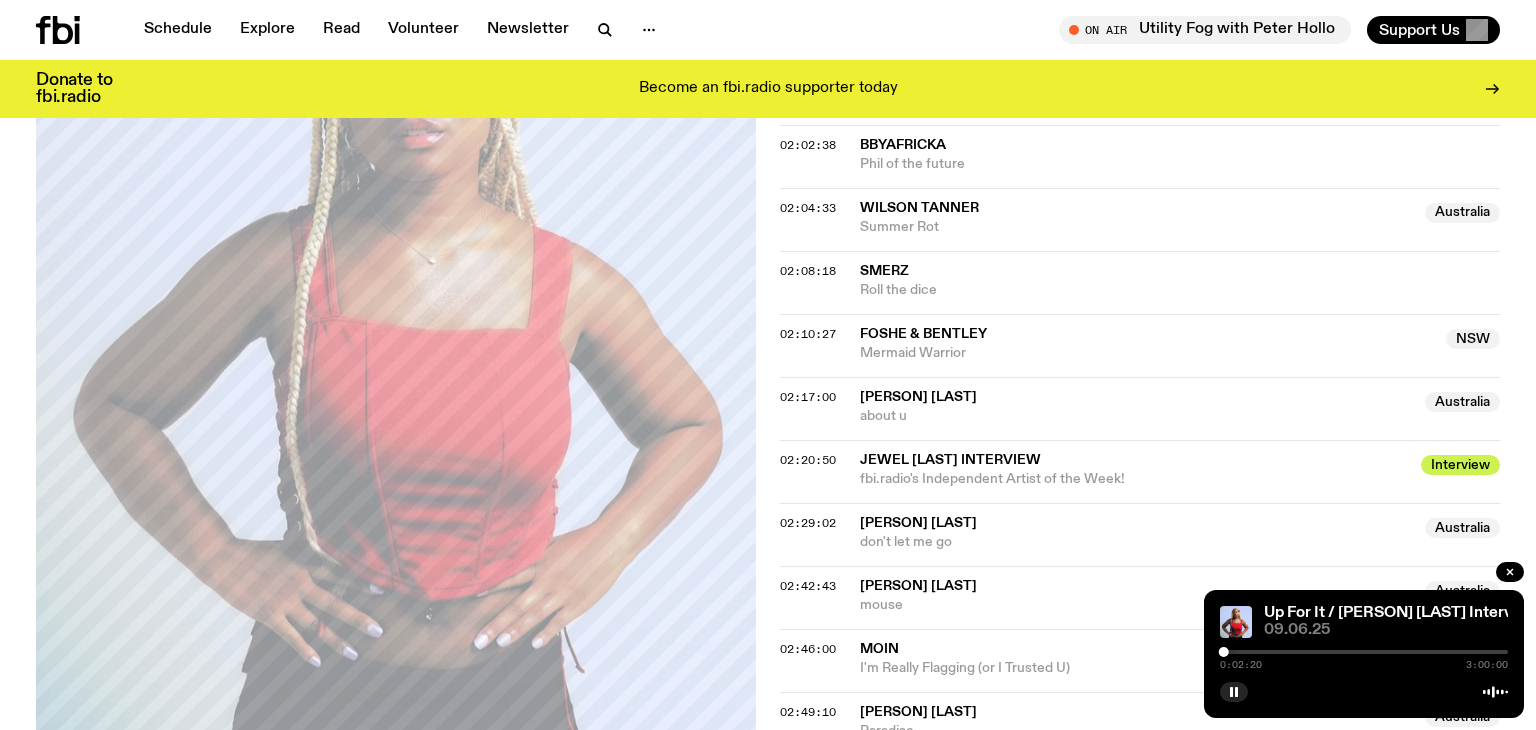 click on "0:02:20 3:00:00" at bounding box center (1364, 658) 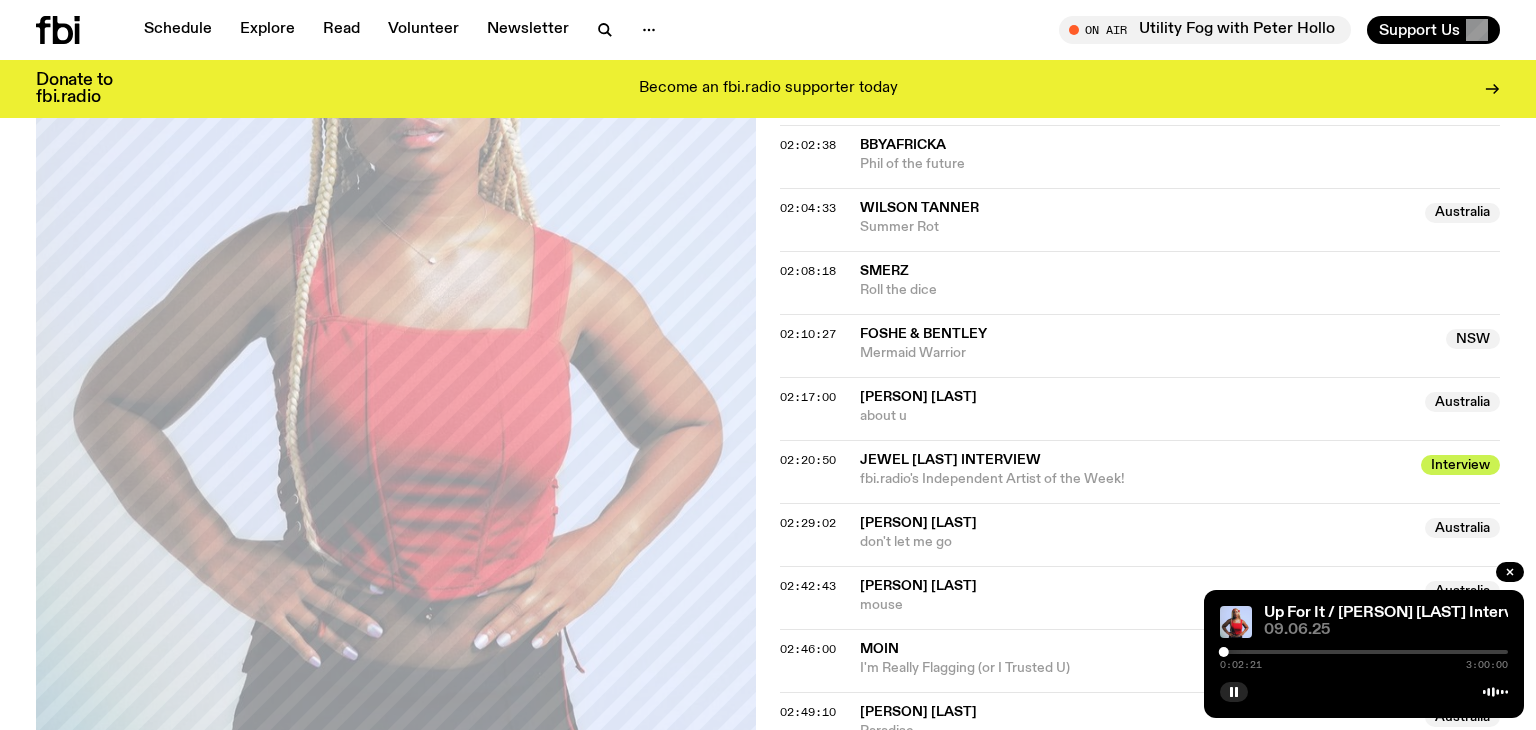 click at bounding box center (1364, 652) 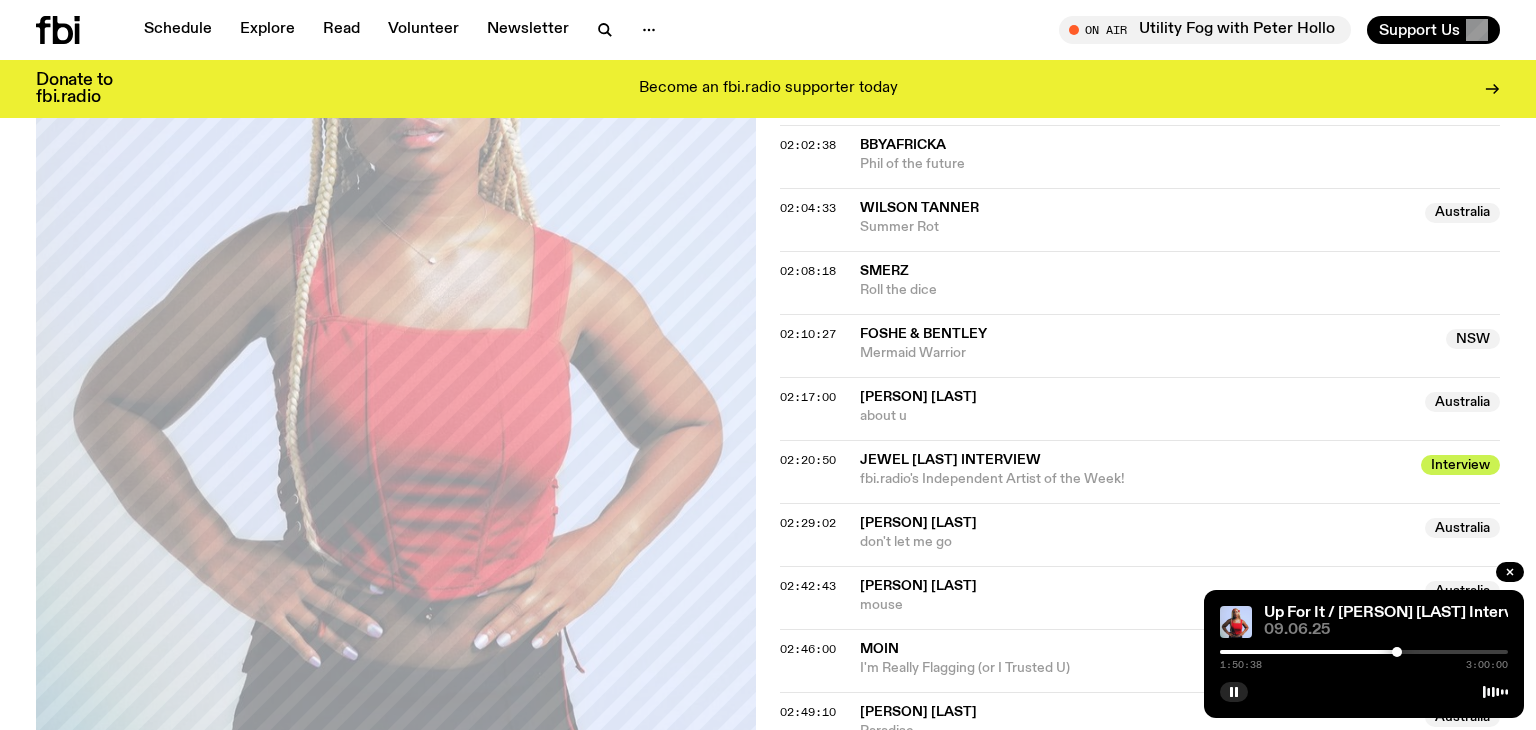 click on "1:50:38 3:00:00" at bounding box center (1364, 658) 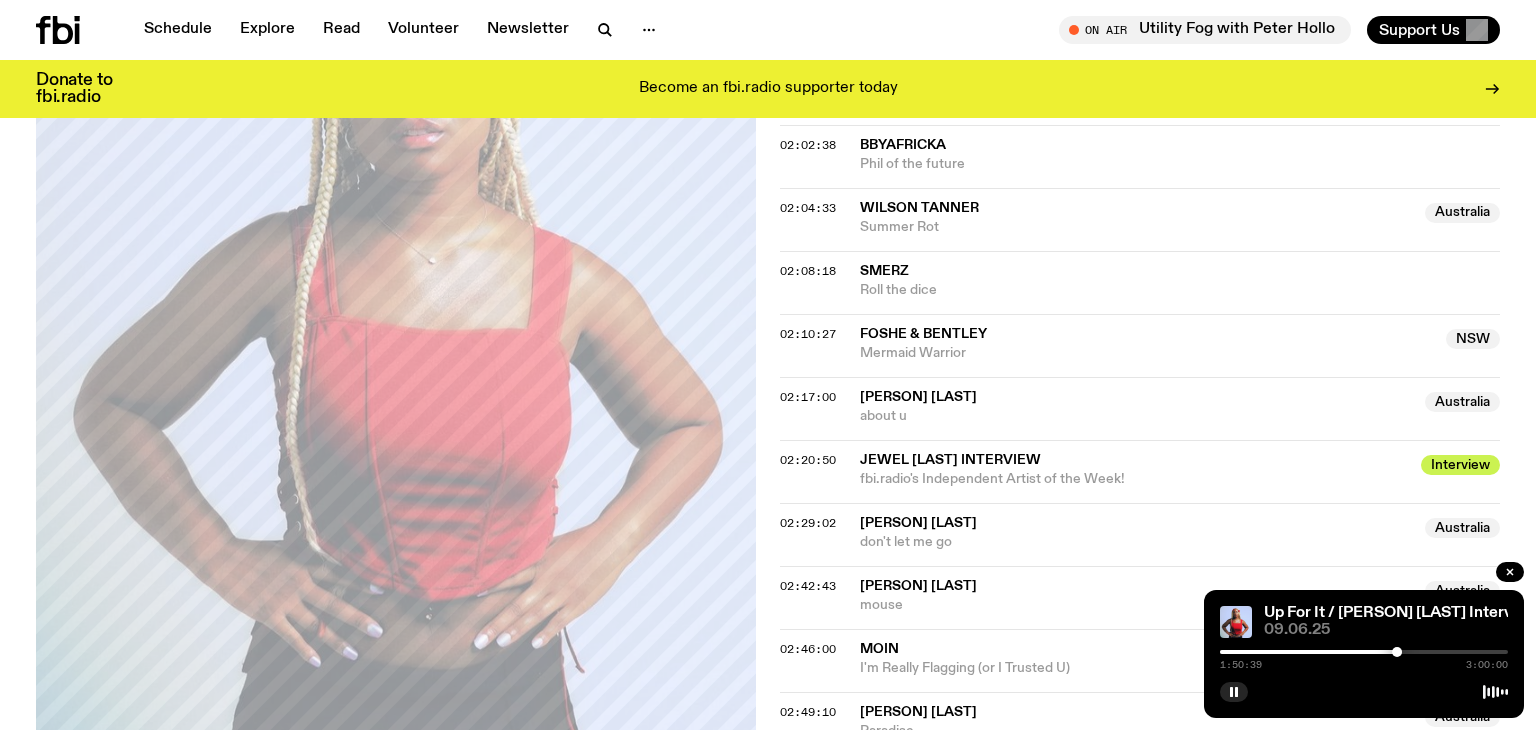click on "1:50:39 3:00:00" at bounding box center [1364, 658] 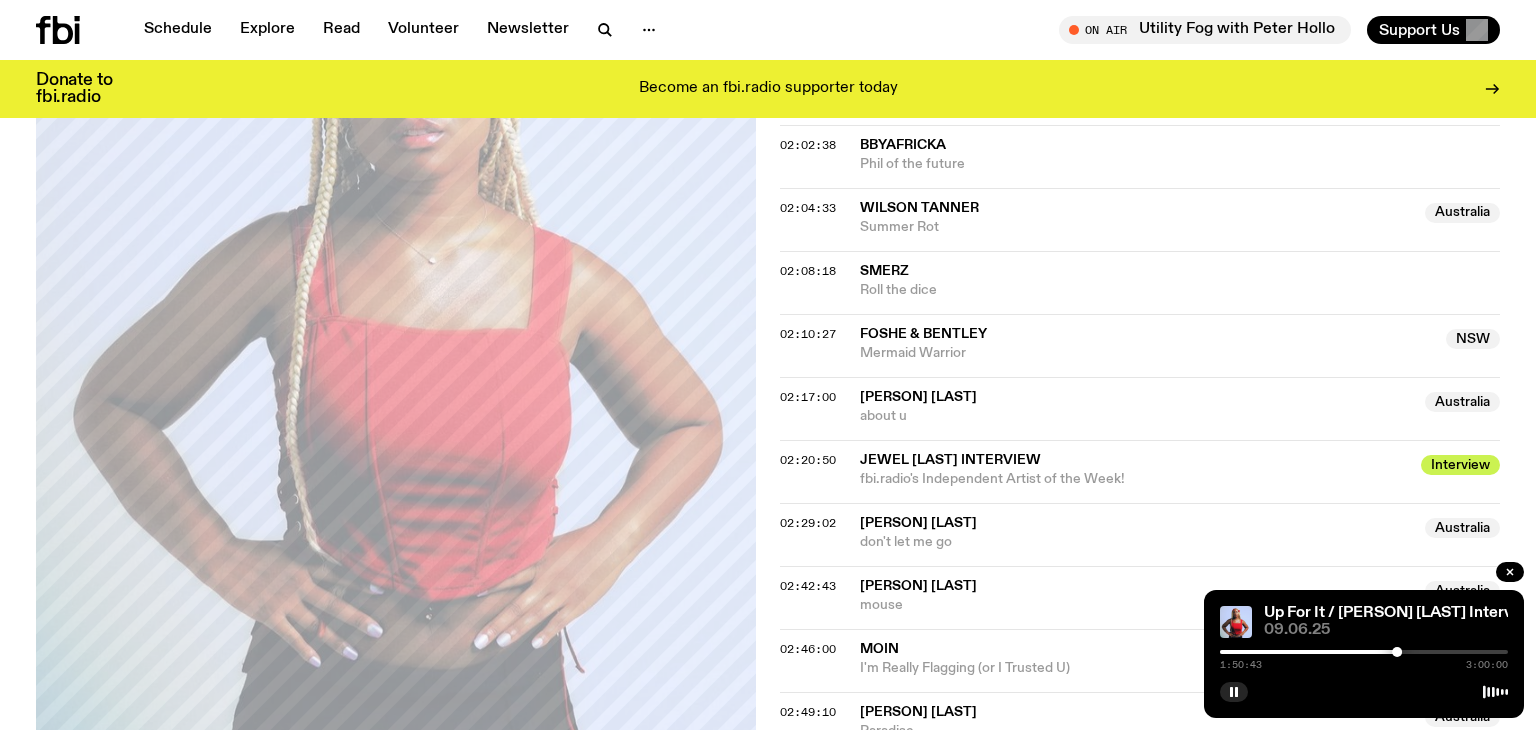 click on "1:50:43 3:00:00" at bounding box center (1364, 658) 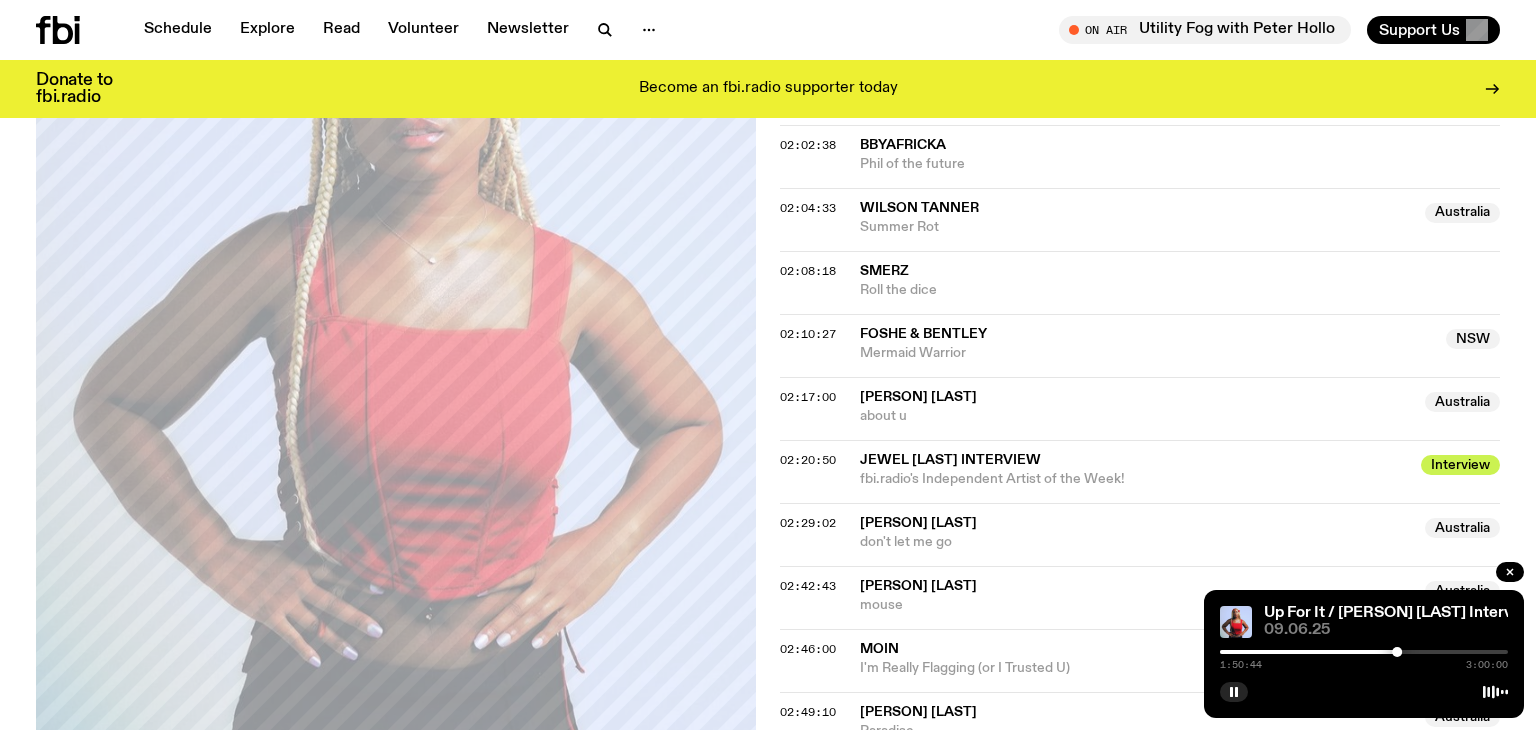 click on "1:50:44 3:00:00" at bounding box center (1364, 658) 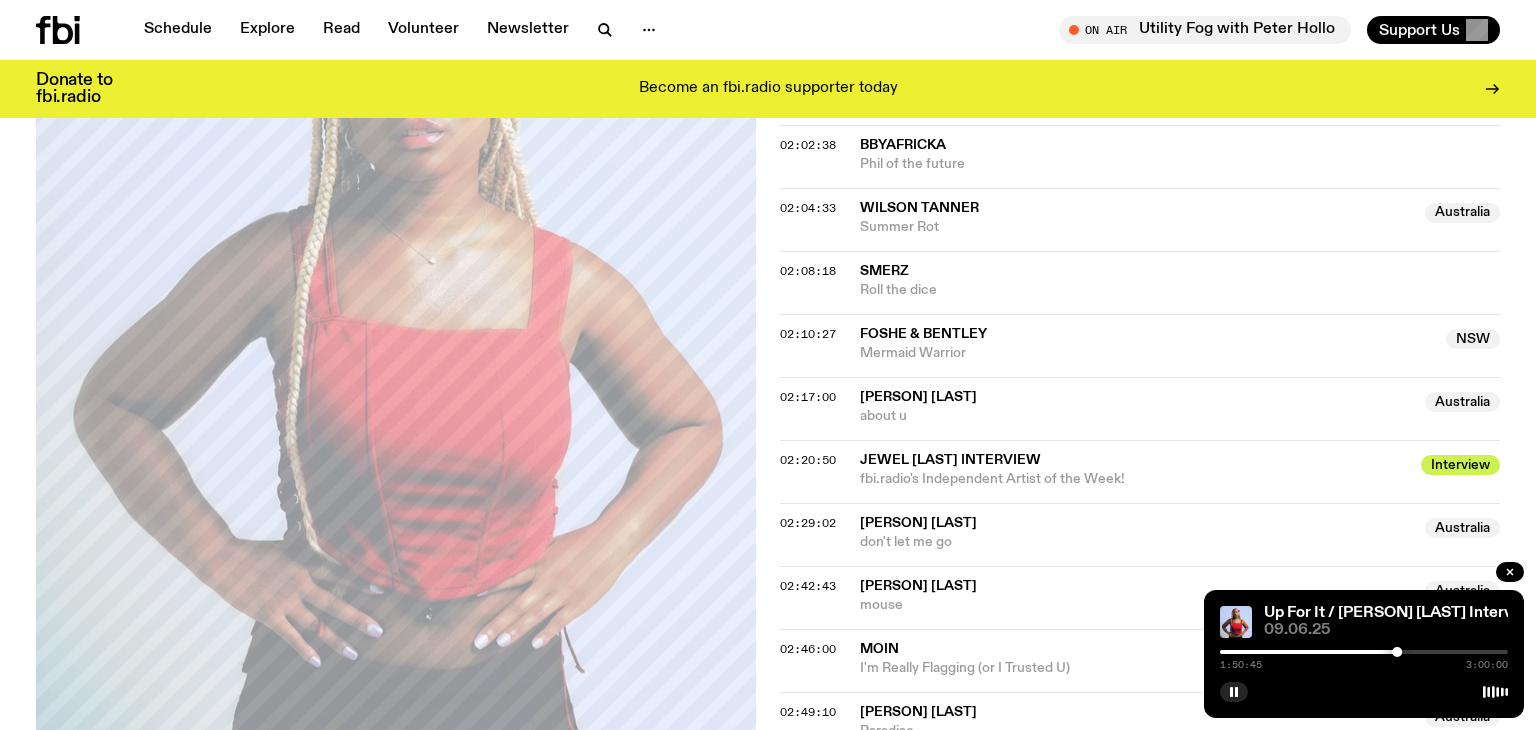 click on "1:50:45 3:00:00" at bounding box center (1364, 658) 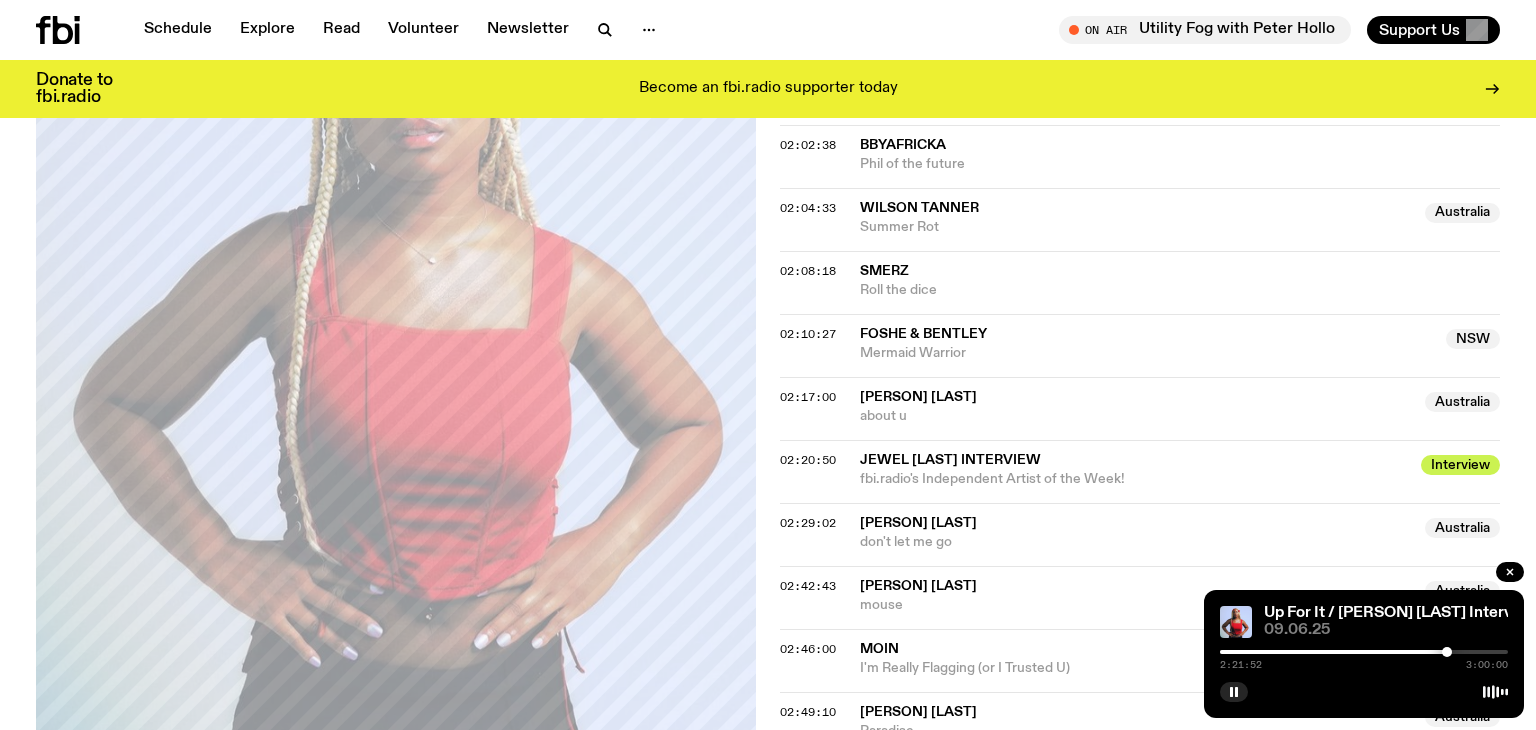 drag, startPoint x: 1400, startPoint y: 654, endPoint x: 1447, endPoint y: 654, distance: 47 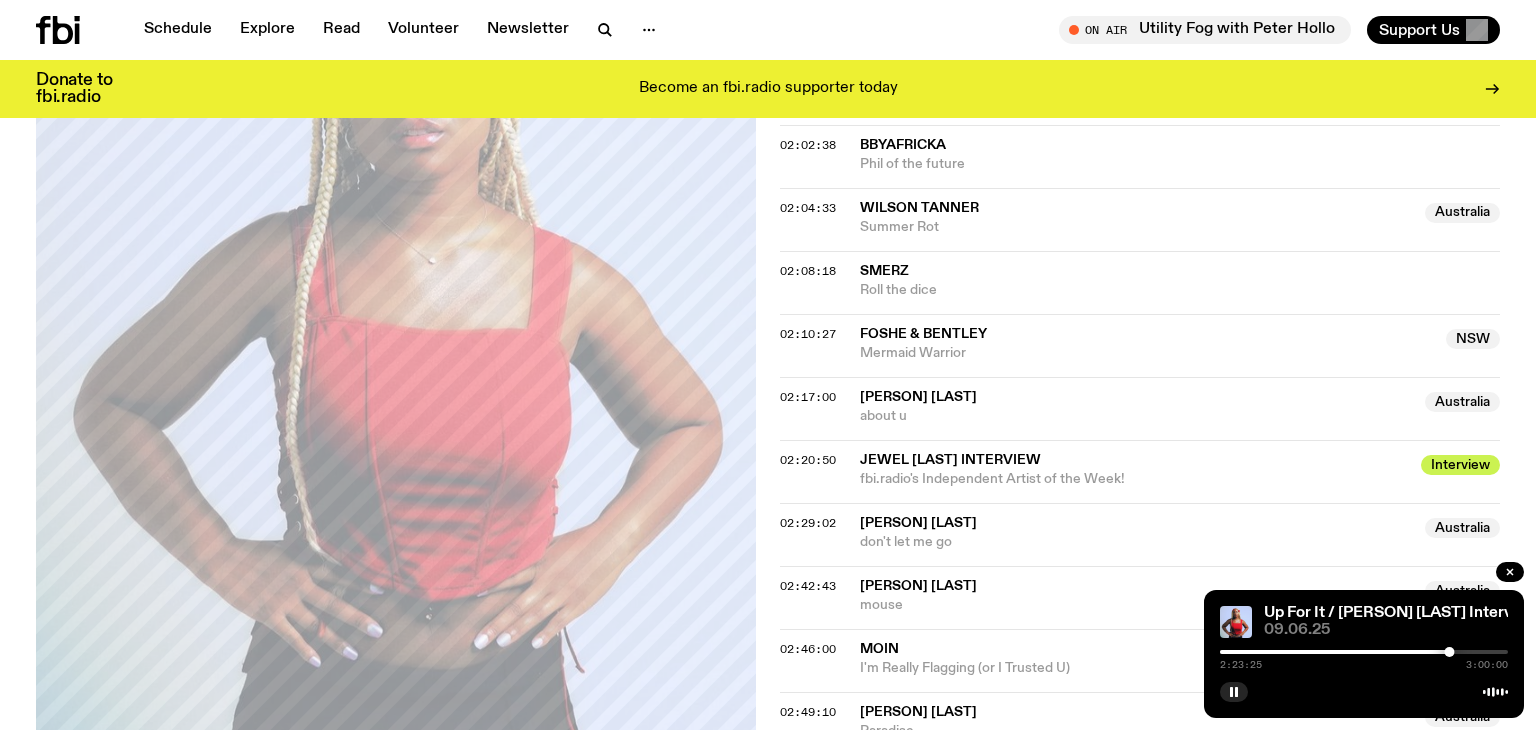 click at bounding box center [1364, 652] 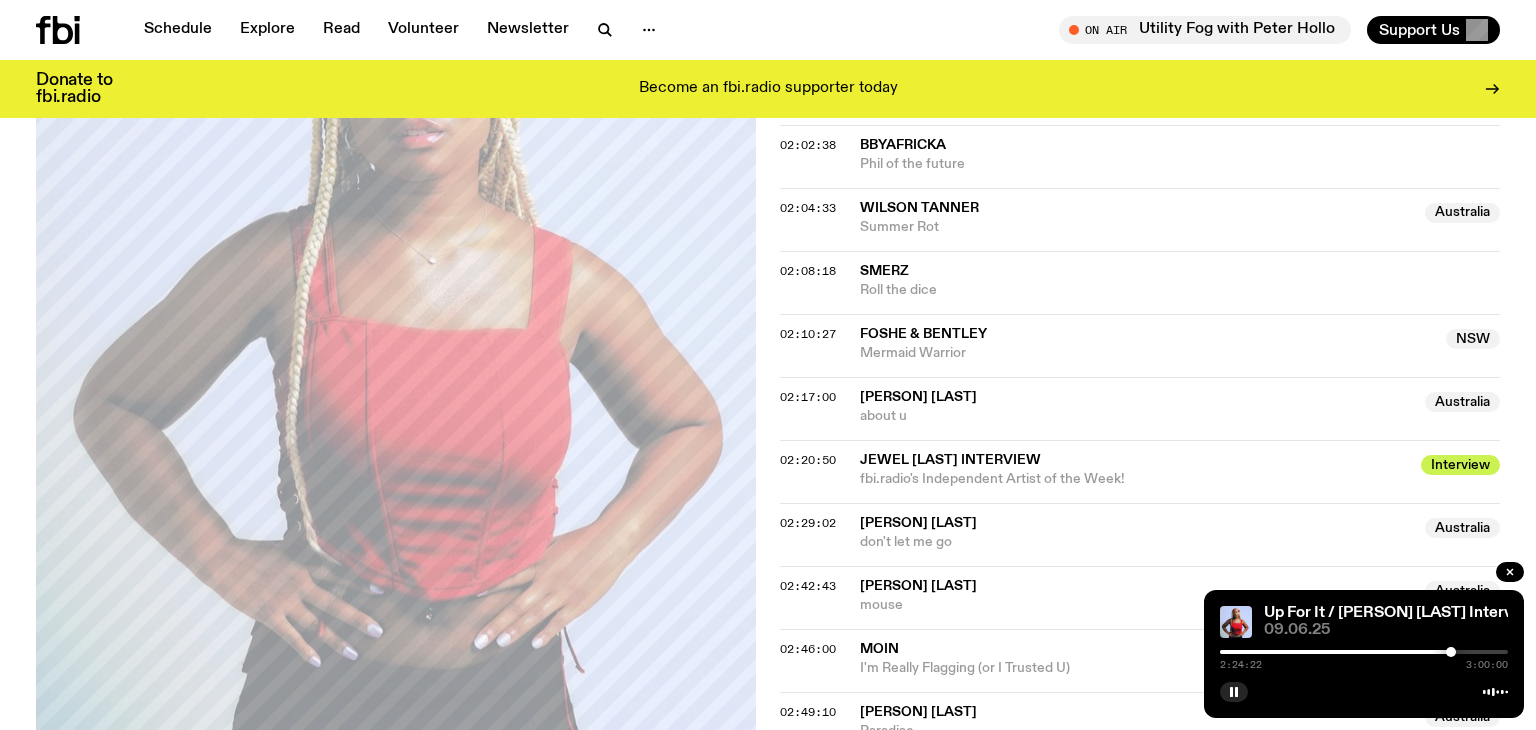 click at bounding box center (1451, 652) 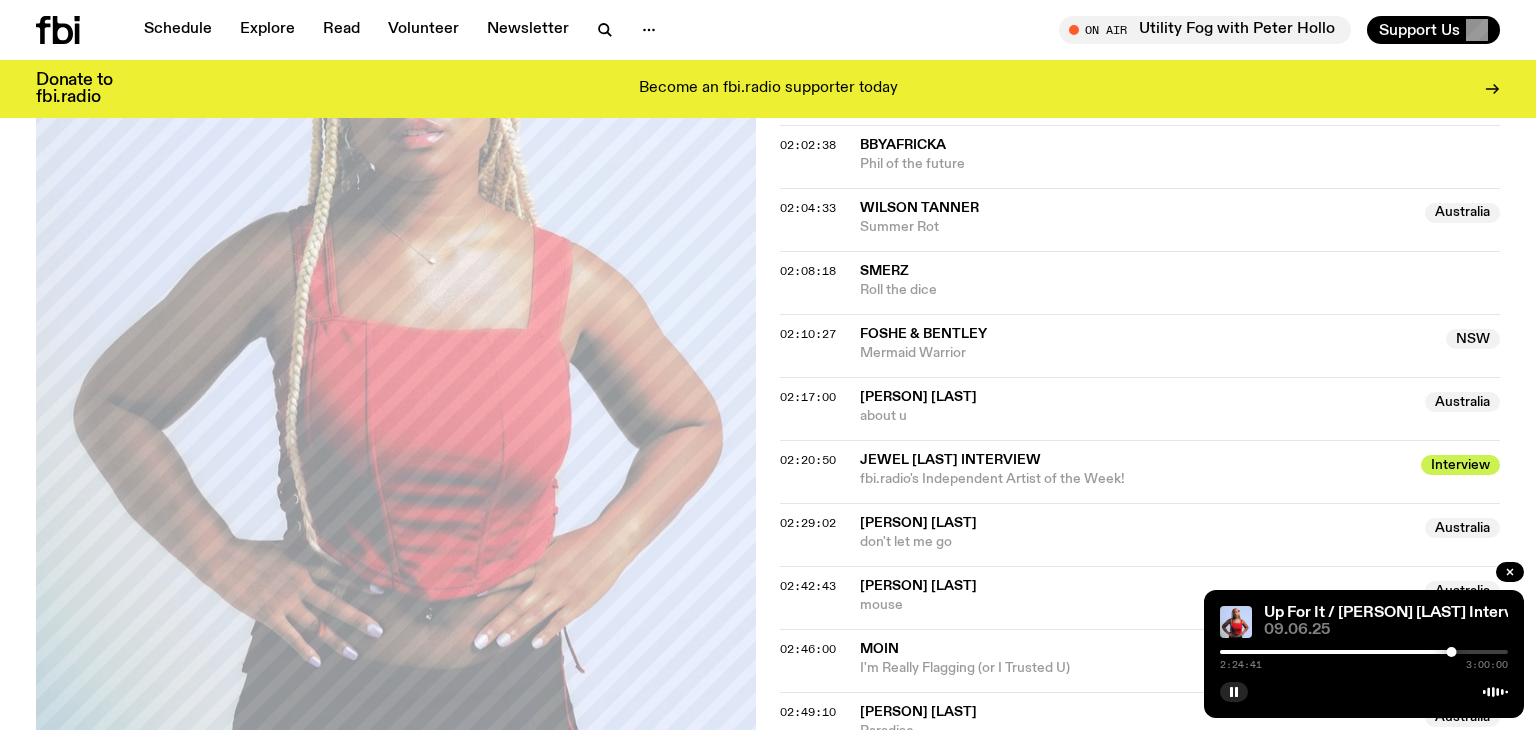 click at bounding box center [1364, 652] 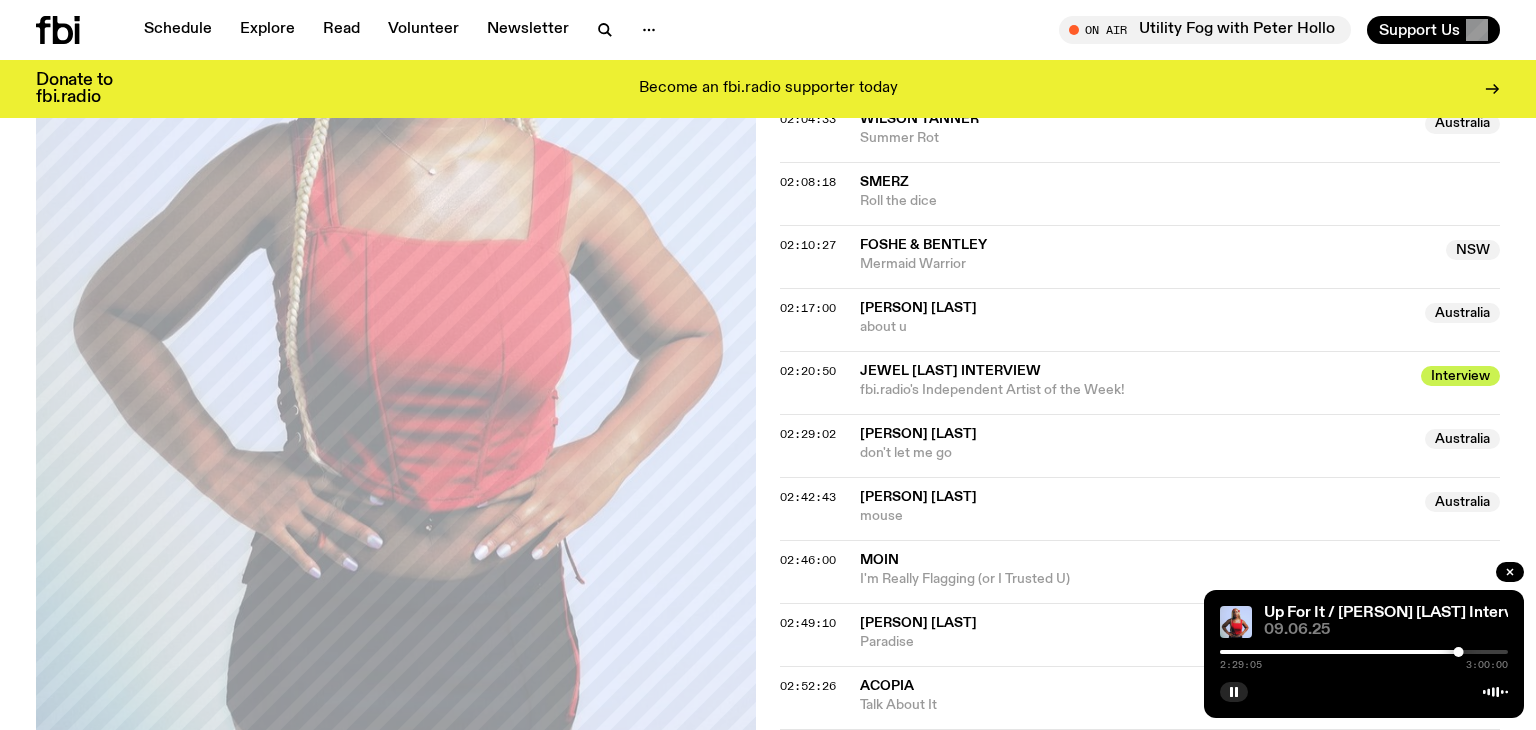 scroll, scrollTop: 2505, scrollLeft: 0, axis: vertical 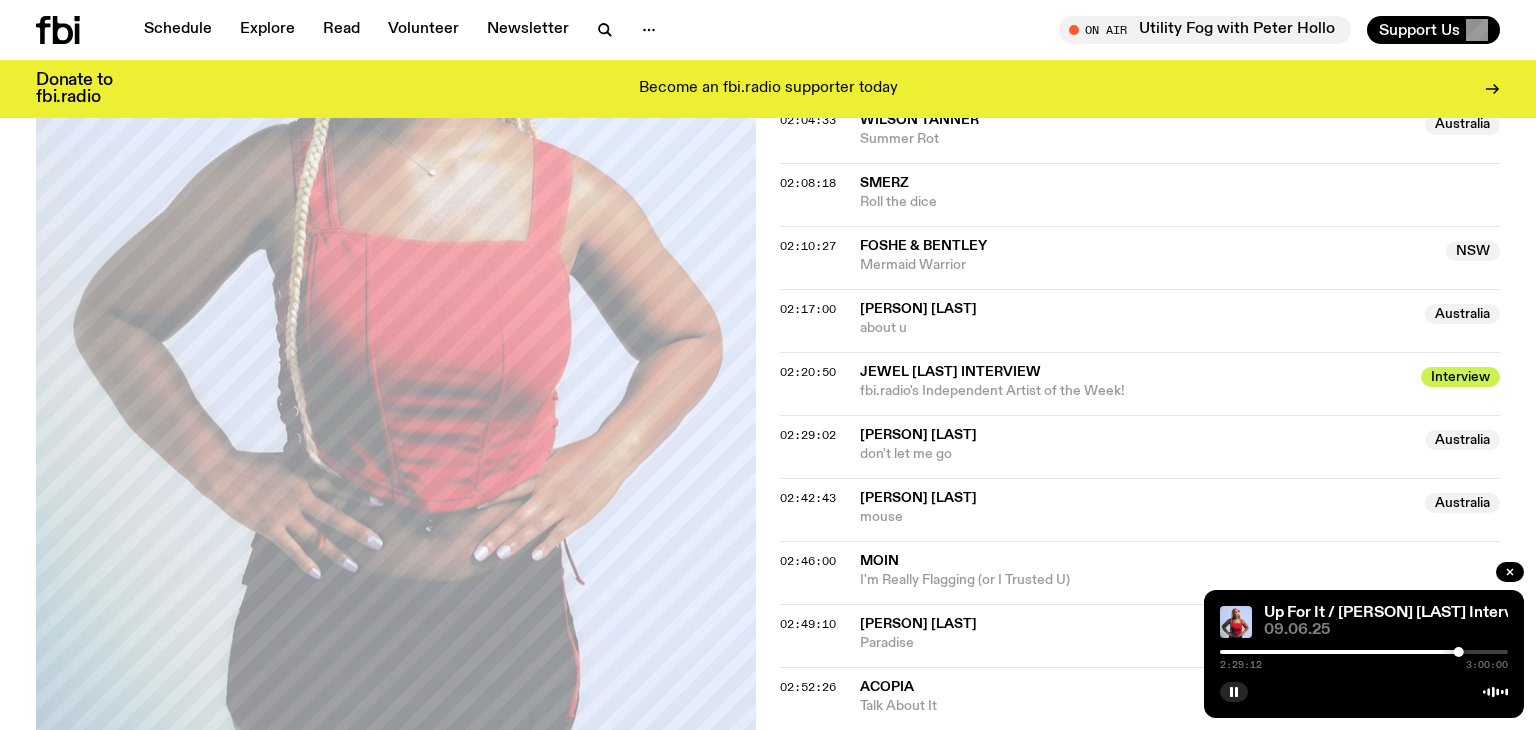 click at bounding box center [1364, 652] 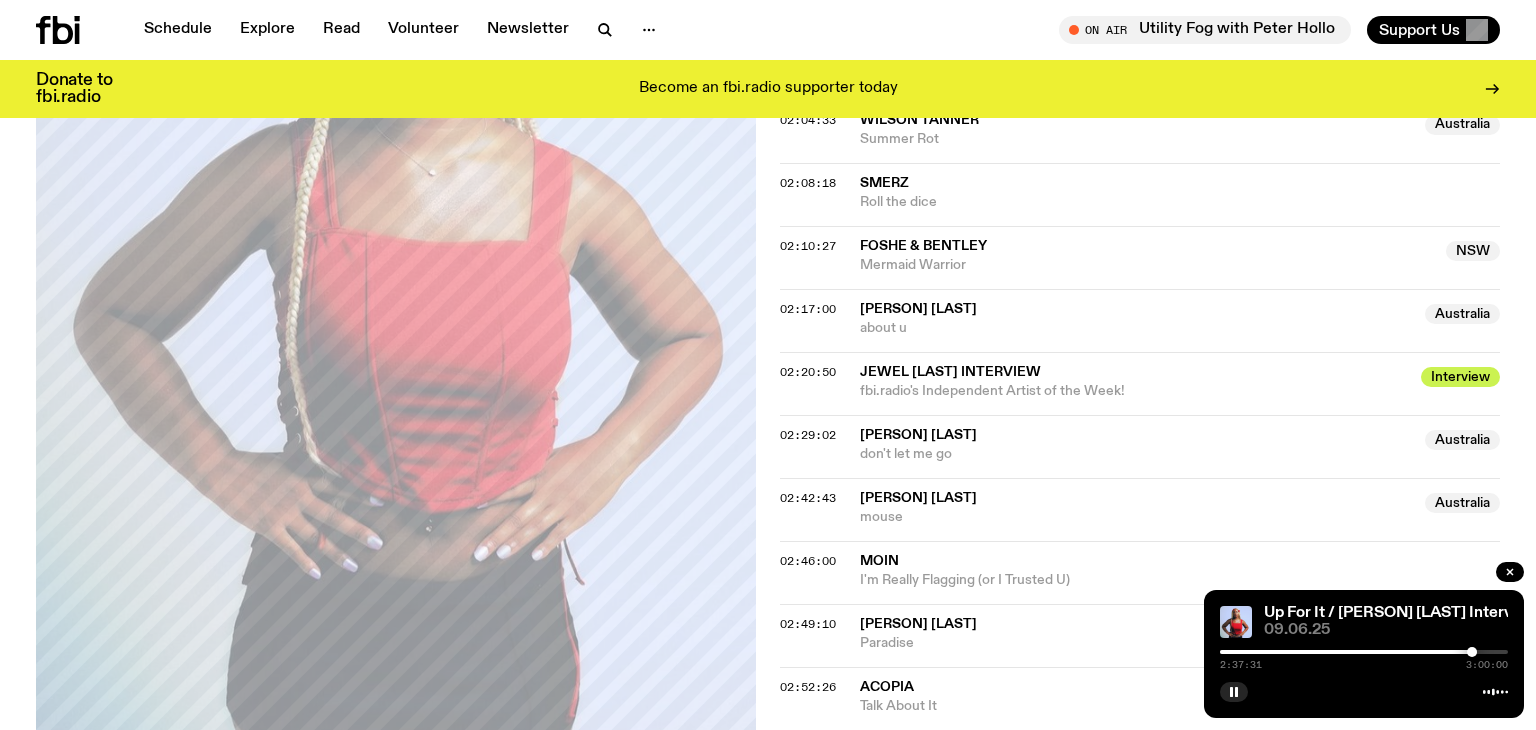 click at bounding box center (1328, 652) 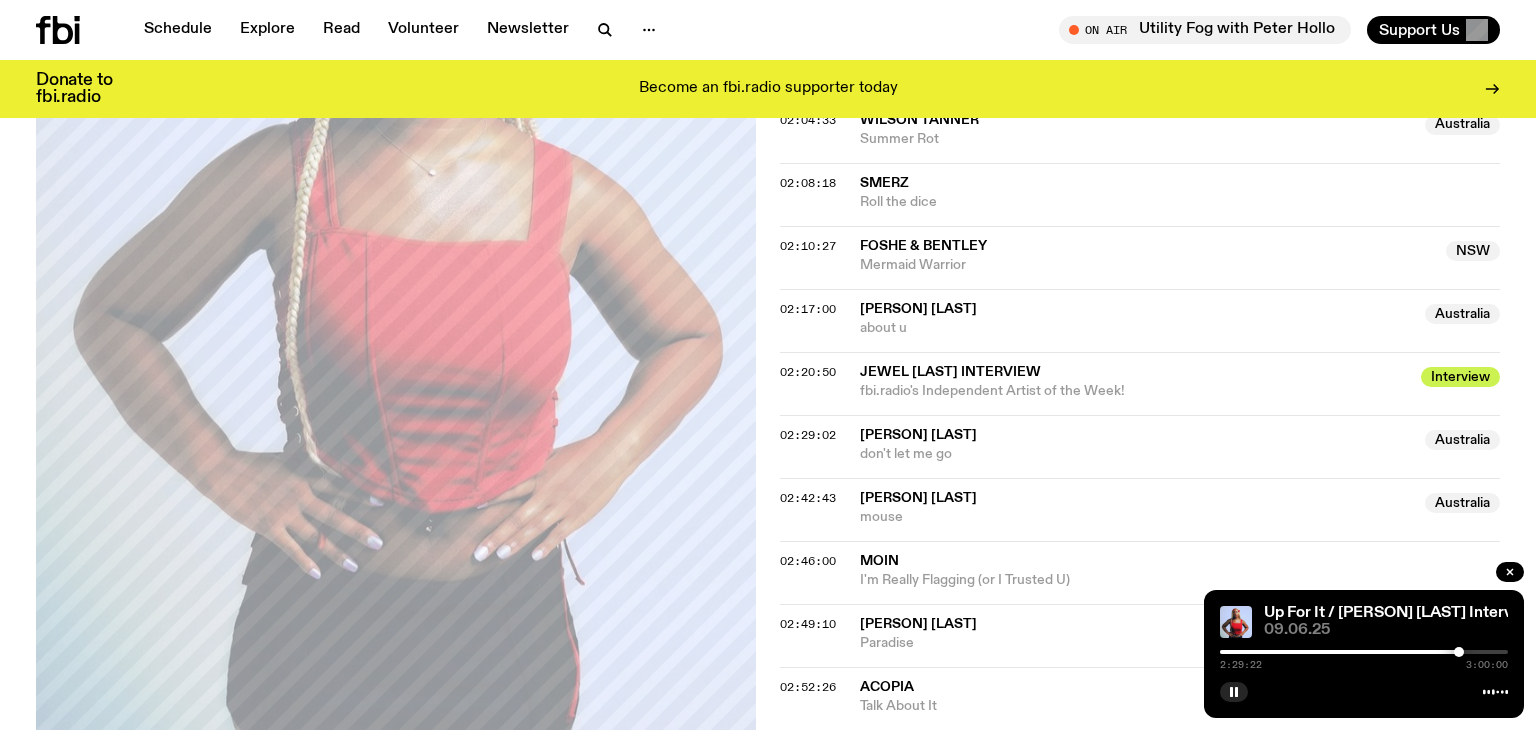 click at bounding box center [1459, 652] 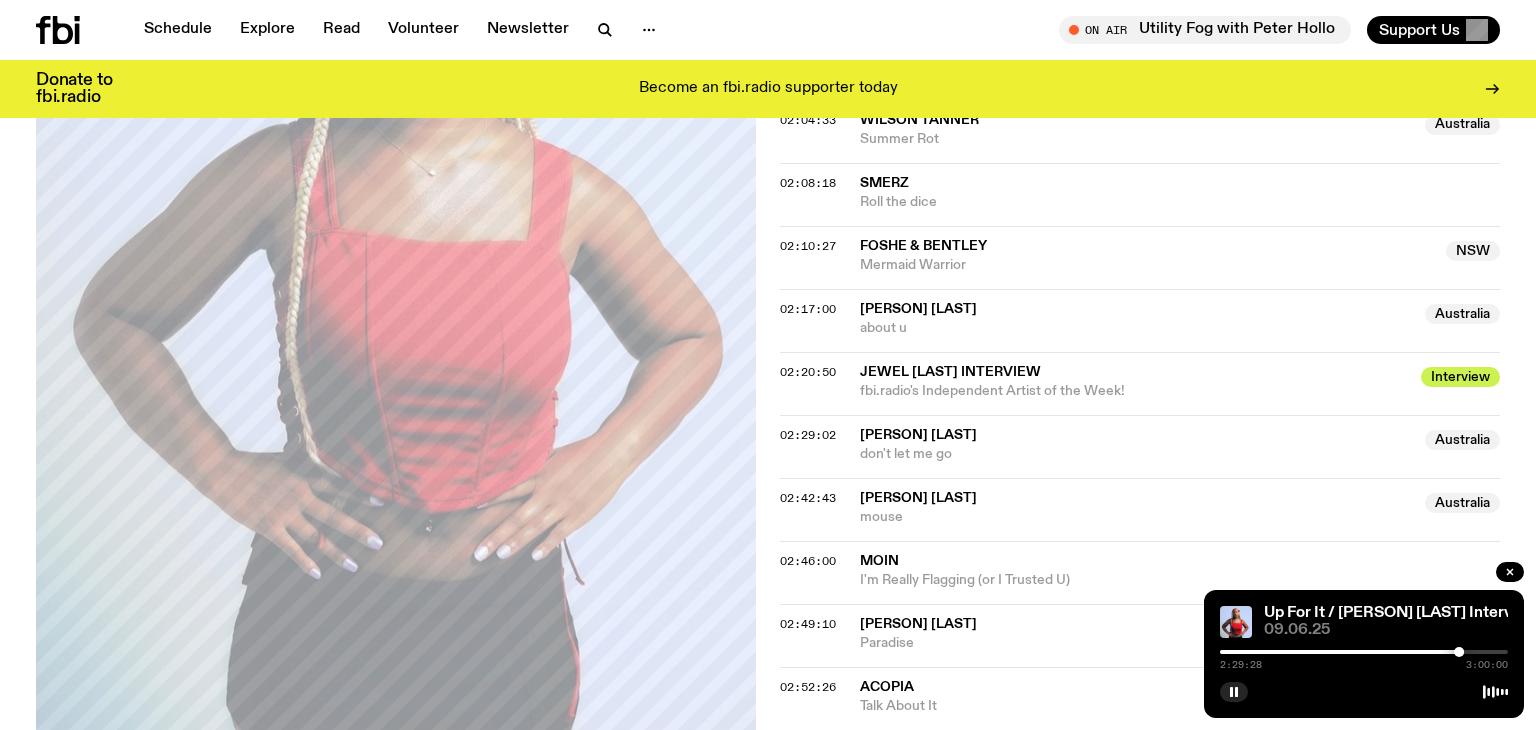 click at bounding box center (1364, 652) 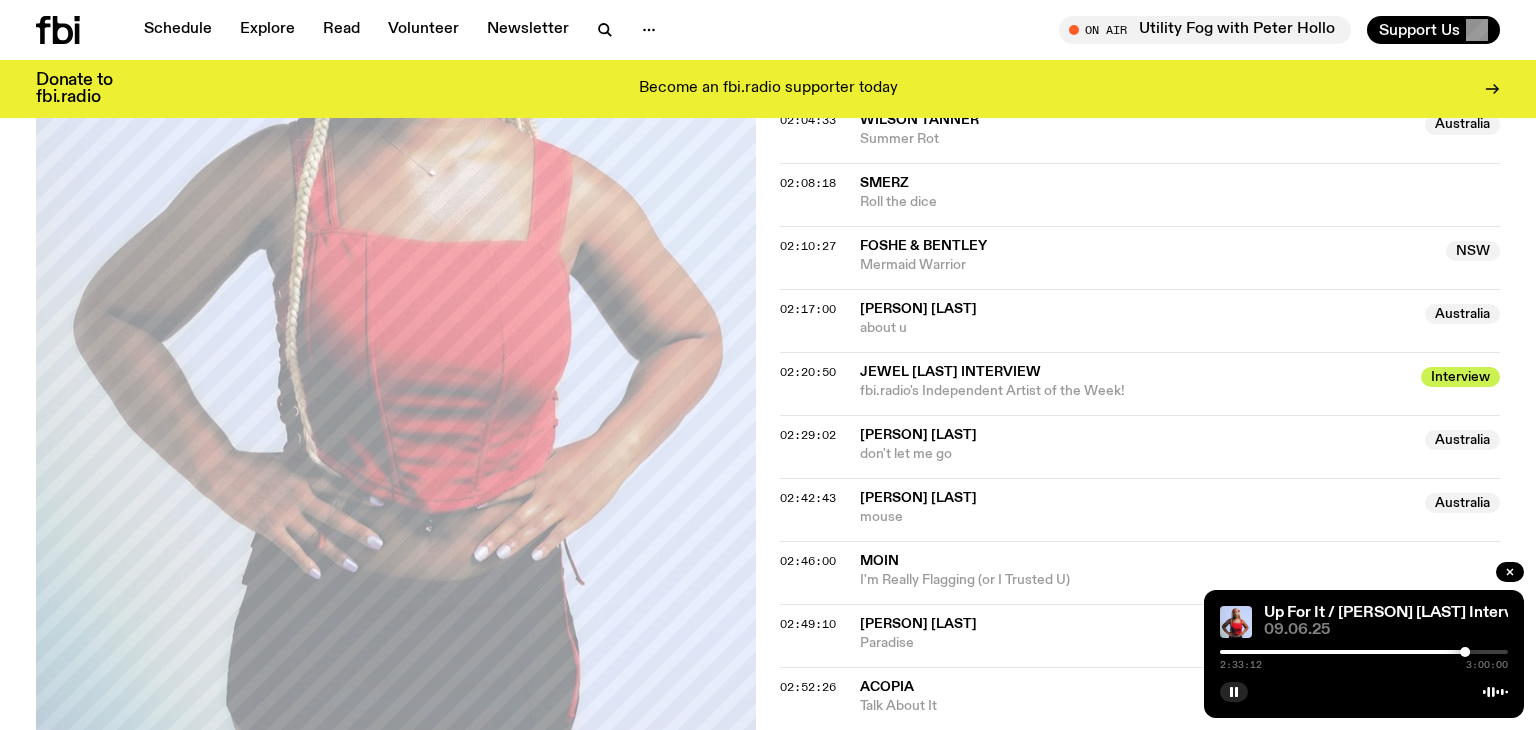 click at bounding box center [1465, 652] 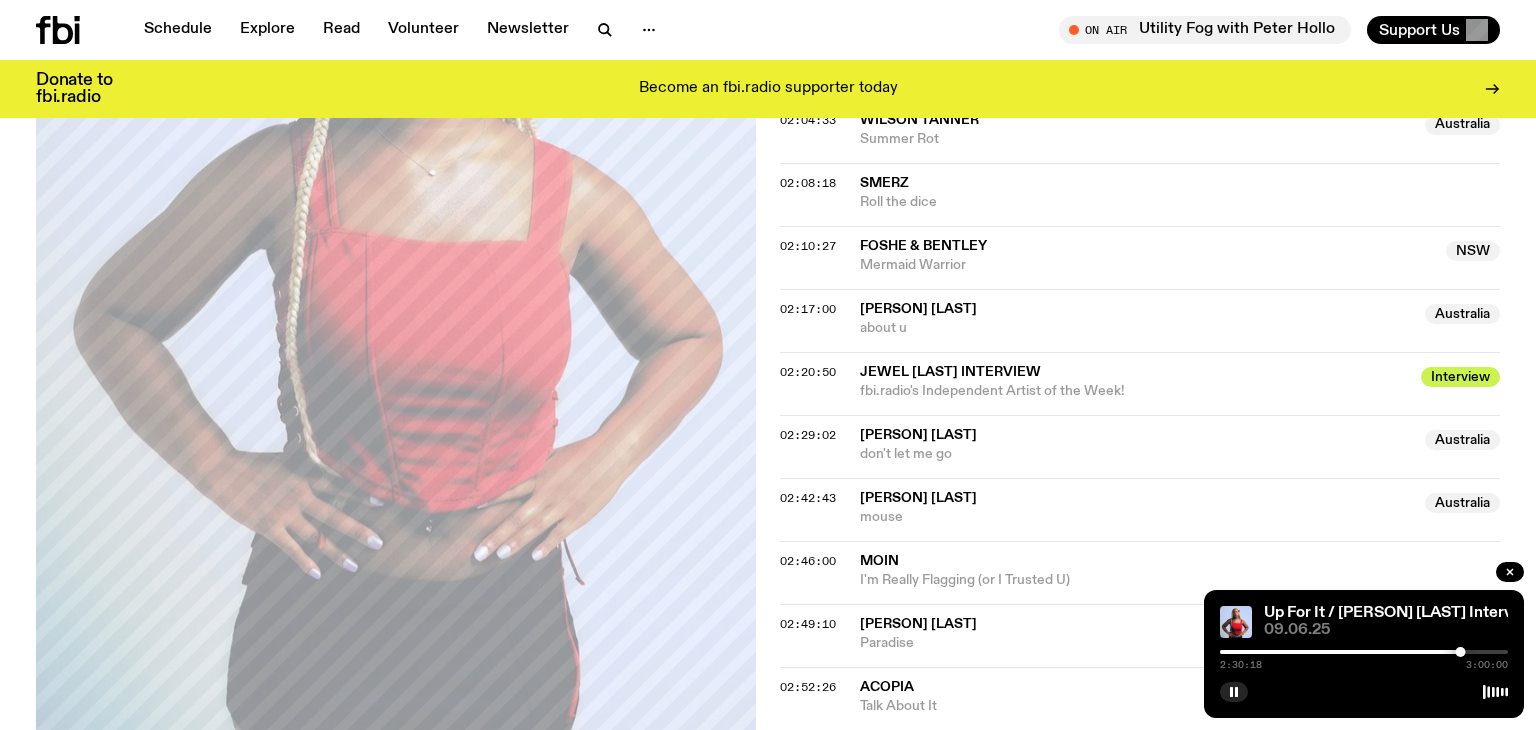 click at bounding box center (1460, 652) 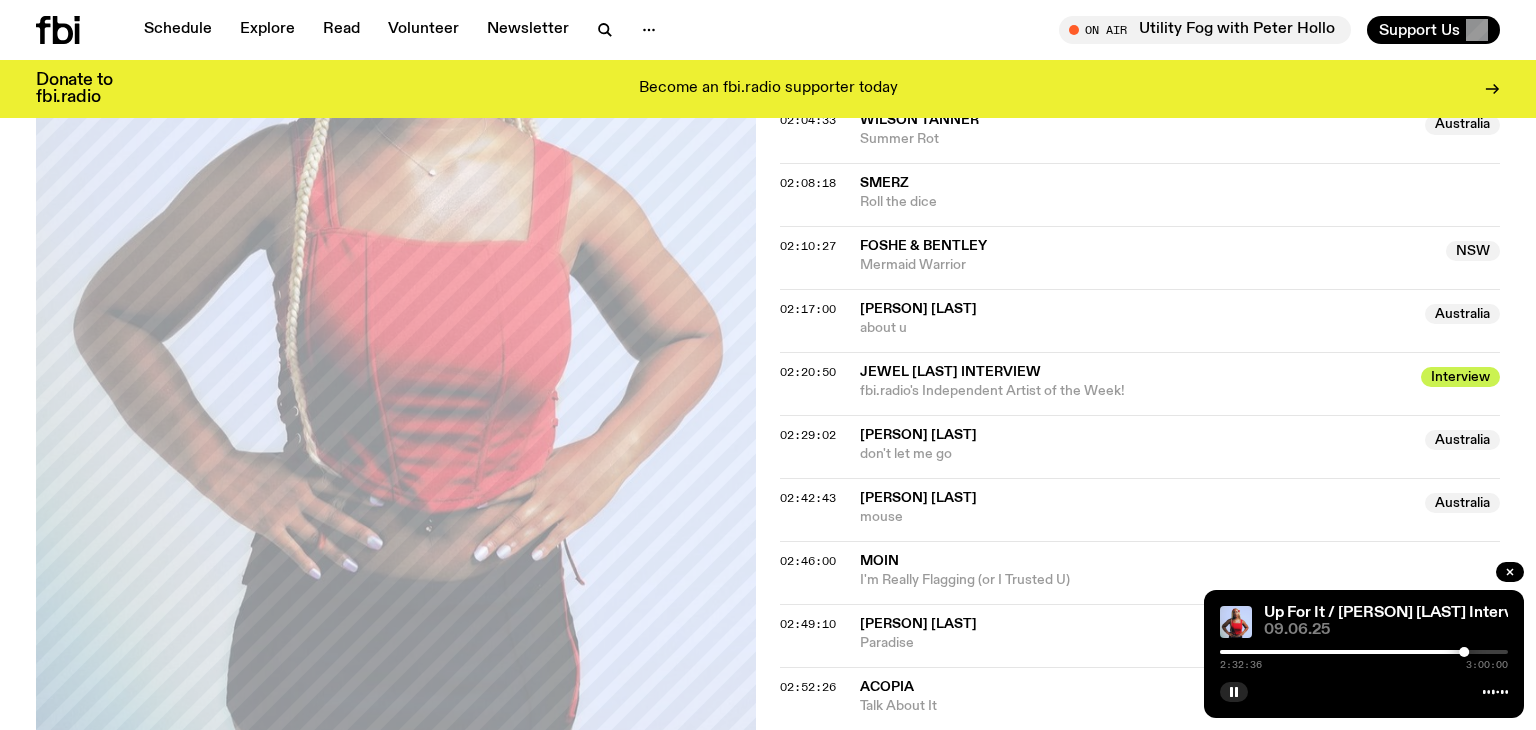 click at bounding box center (1364, 652) 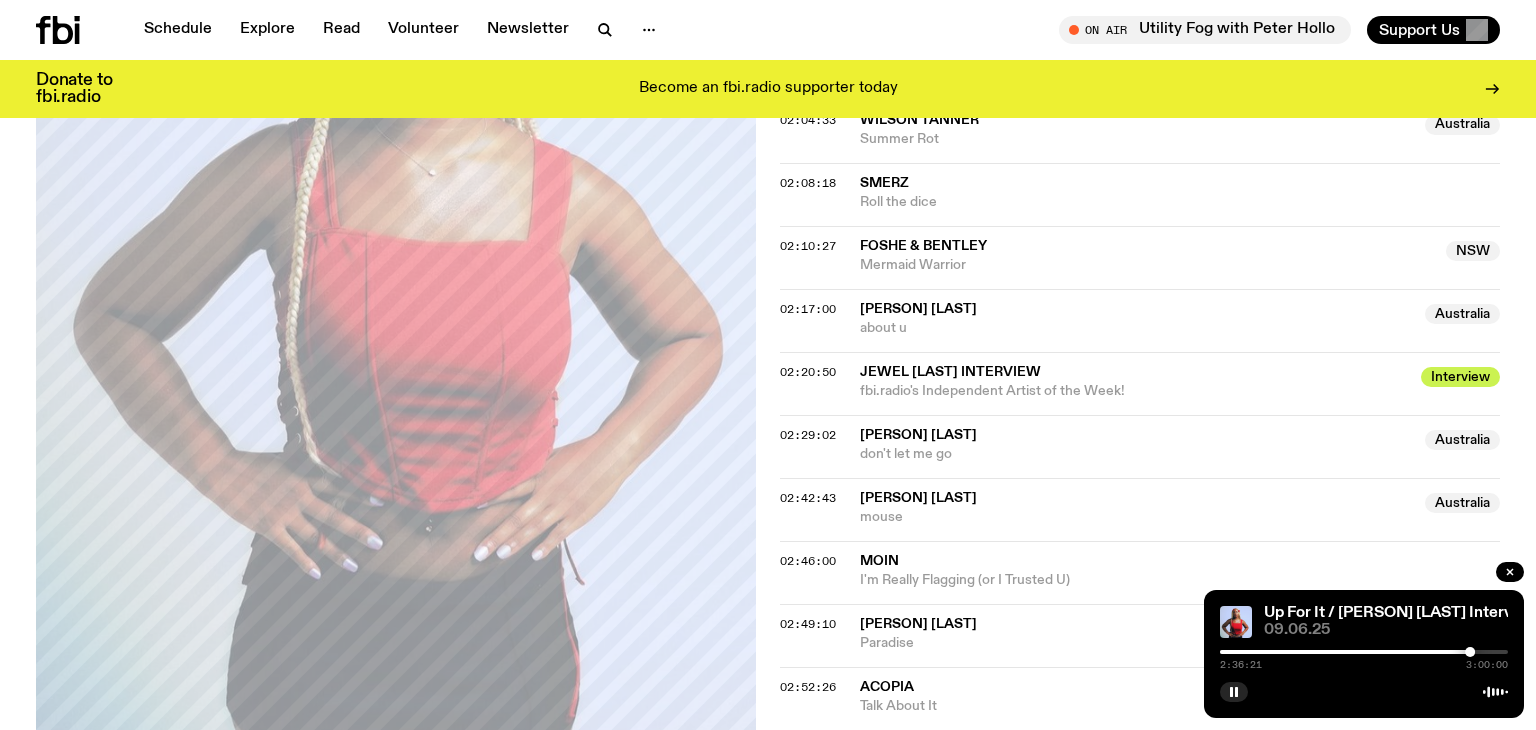 click at bounding box center (1364, 652) 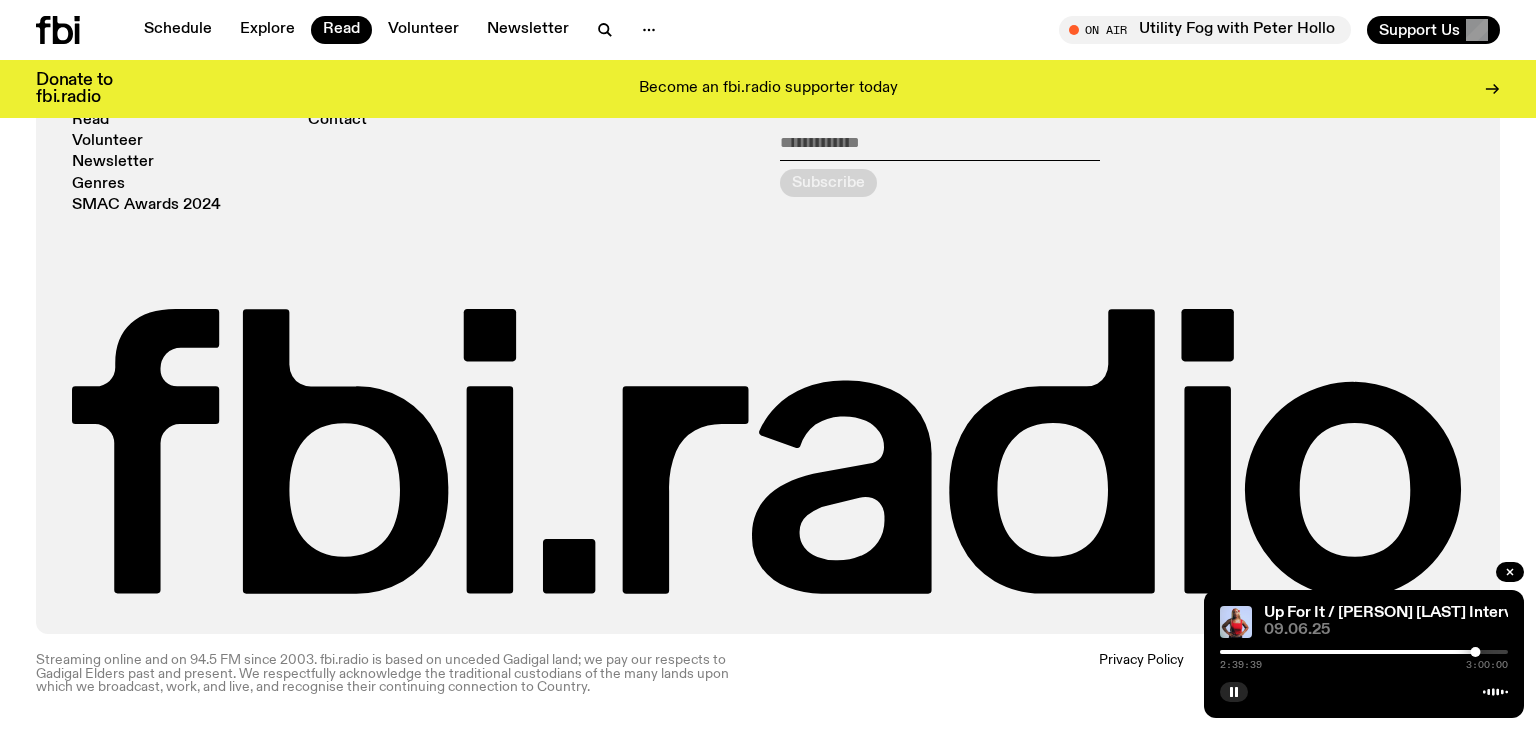 scroll, scrollTop: 1564, scrollLeft: 0, axis: vertical 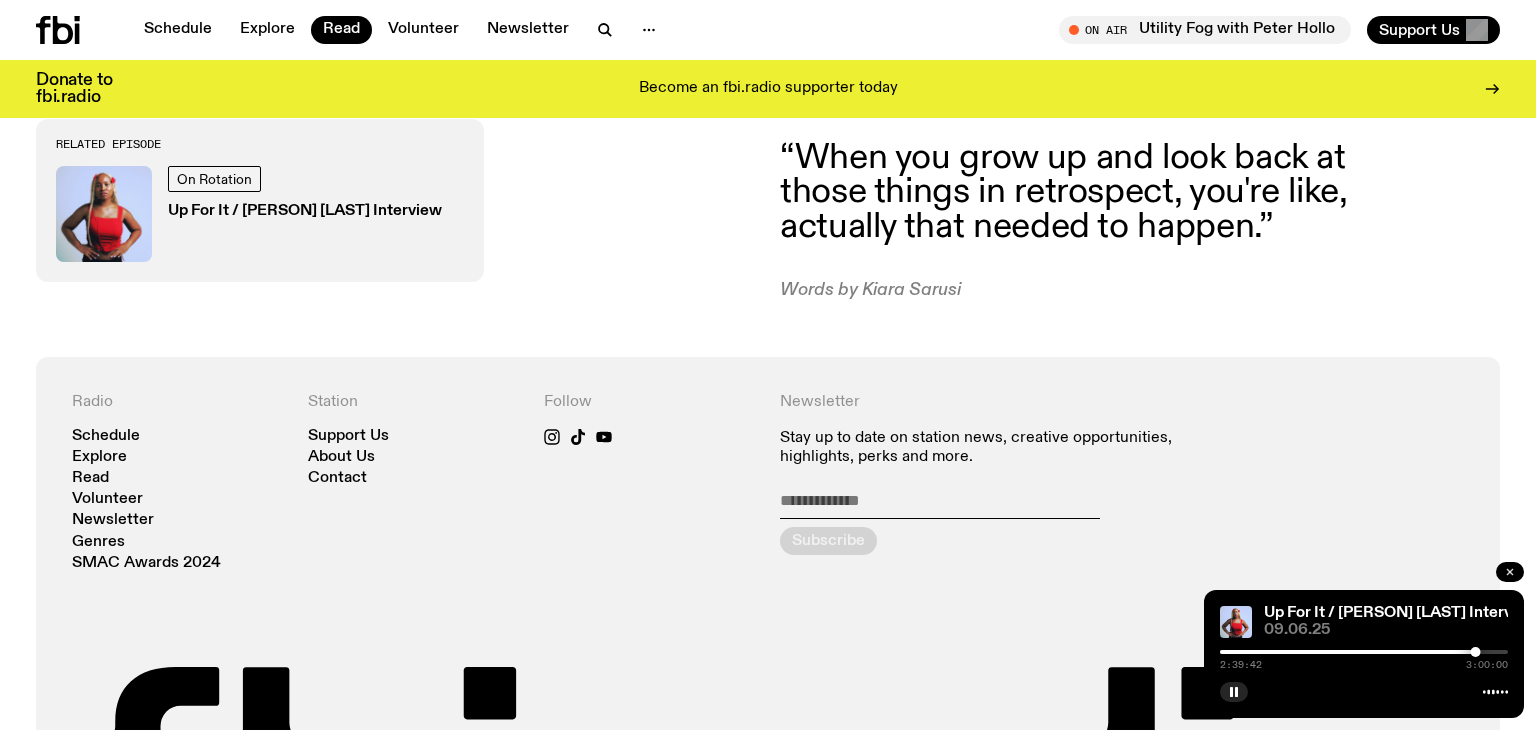 click 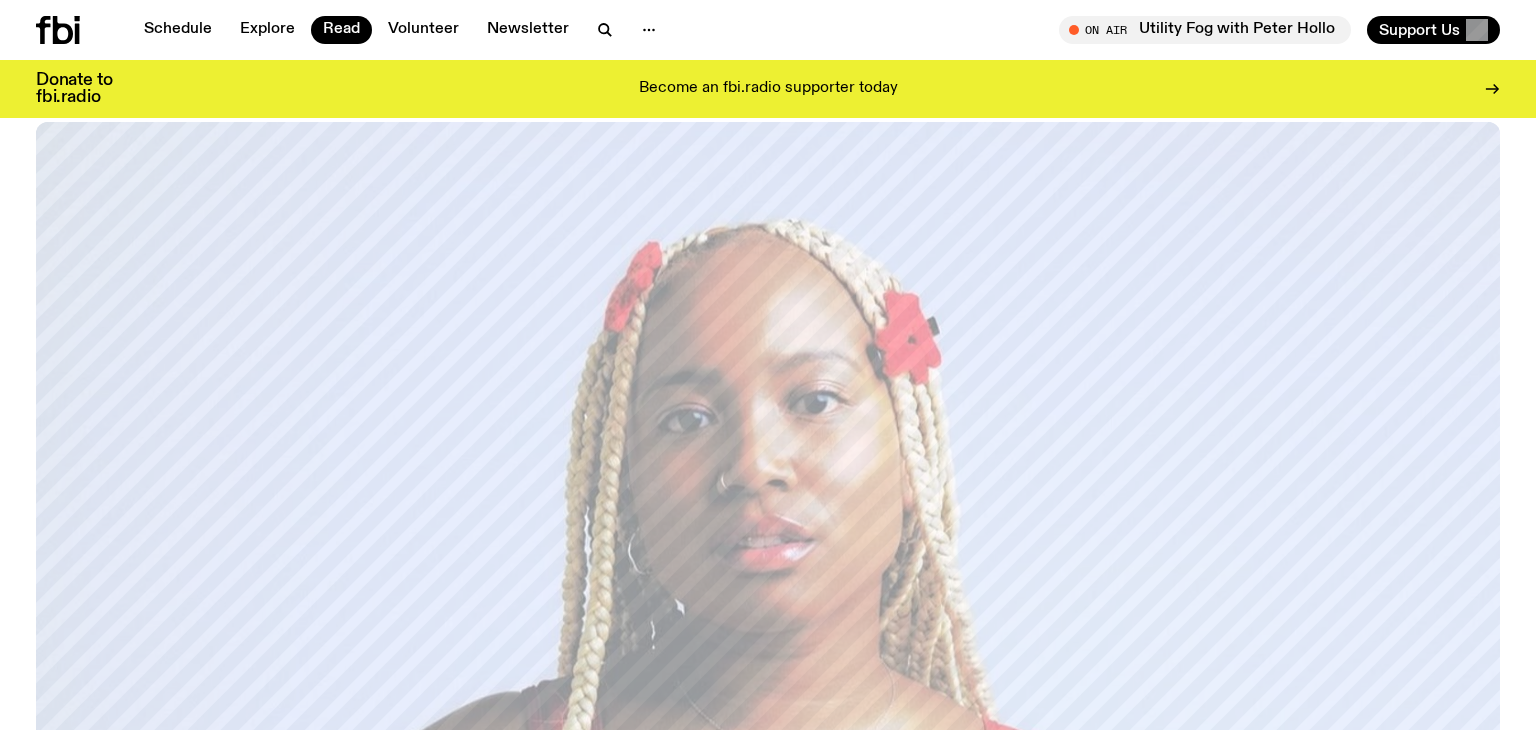scroll, scrollTop: 89, scrollLeft: 0, axis: vertical 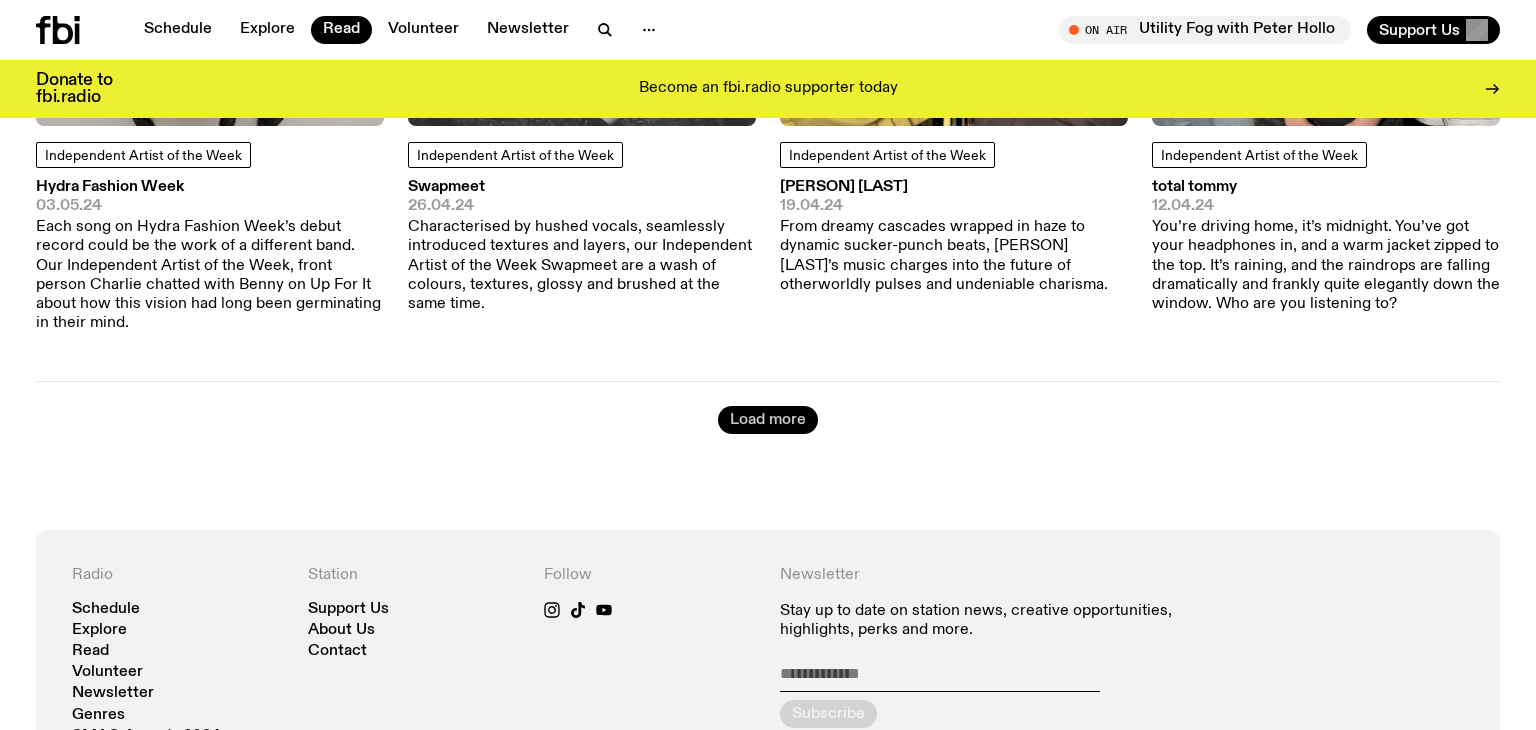 click on "Load more" at bounding box center [768, 420] 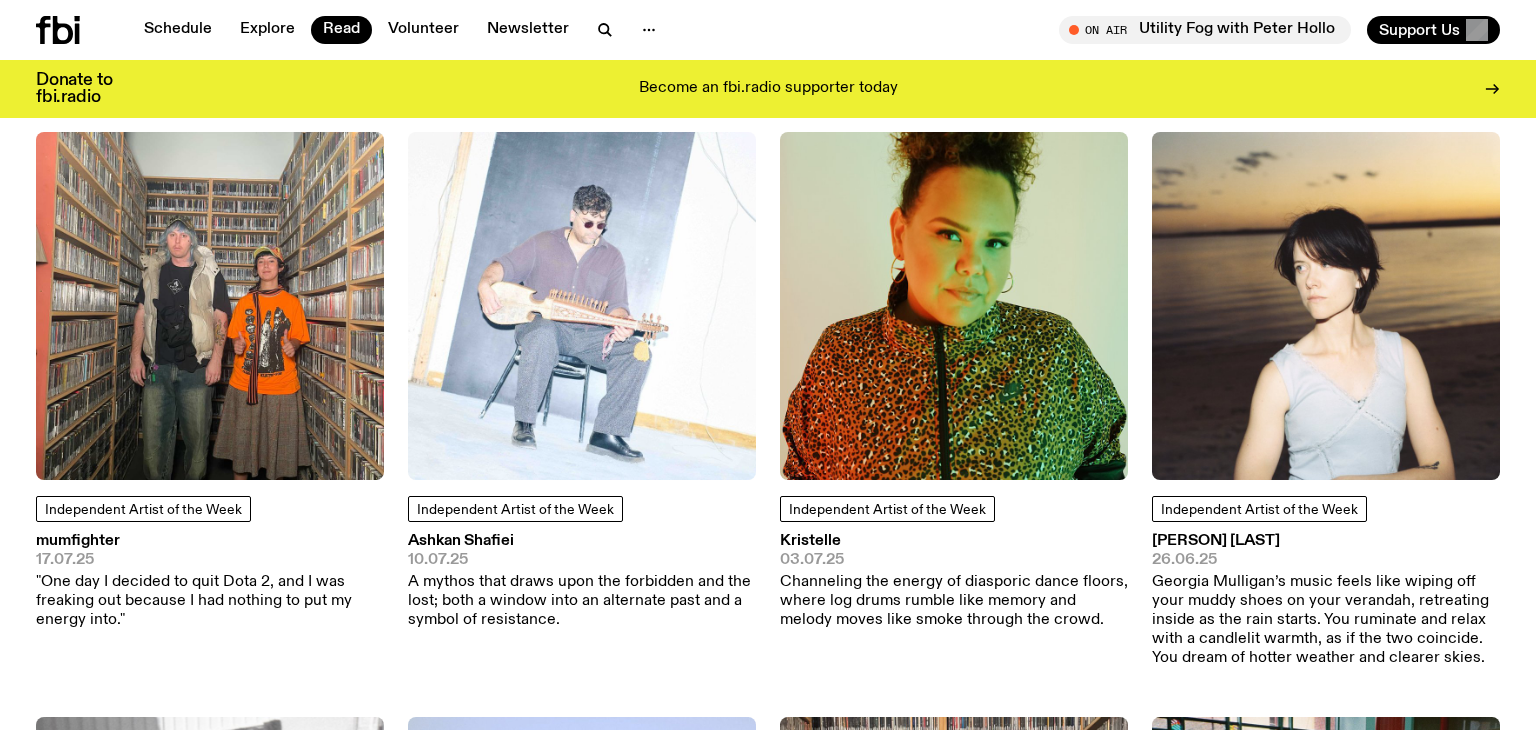 scroll, scrollTop: 0, scrollLeft: 0, axis: both 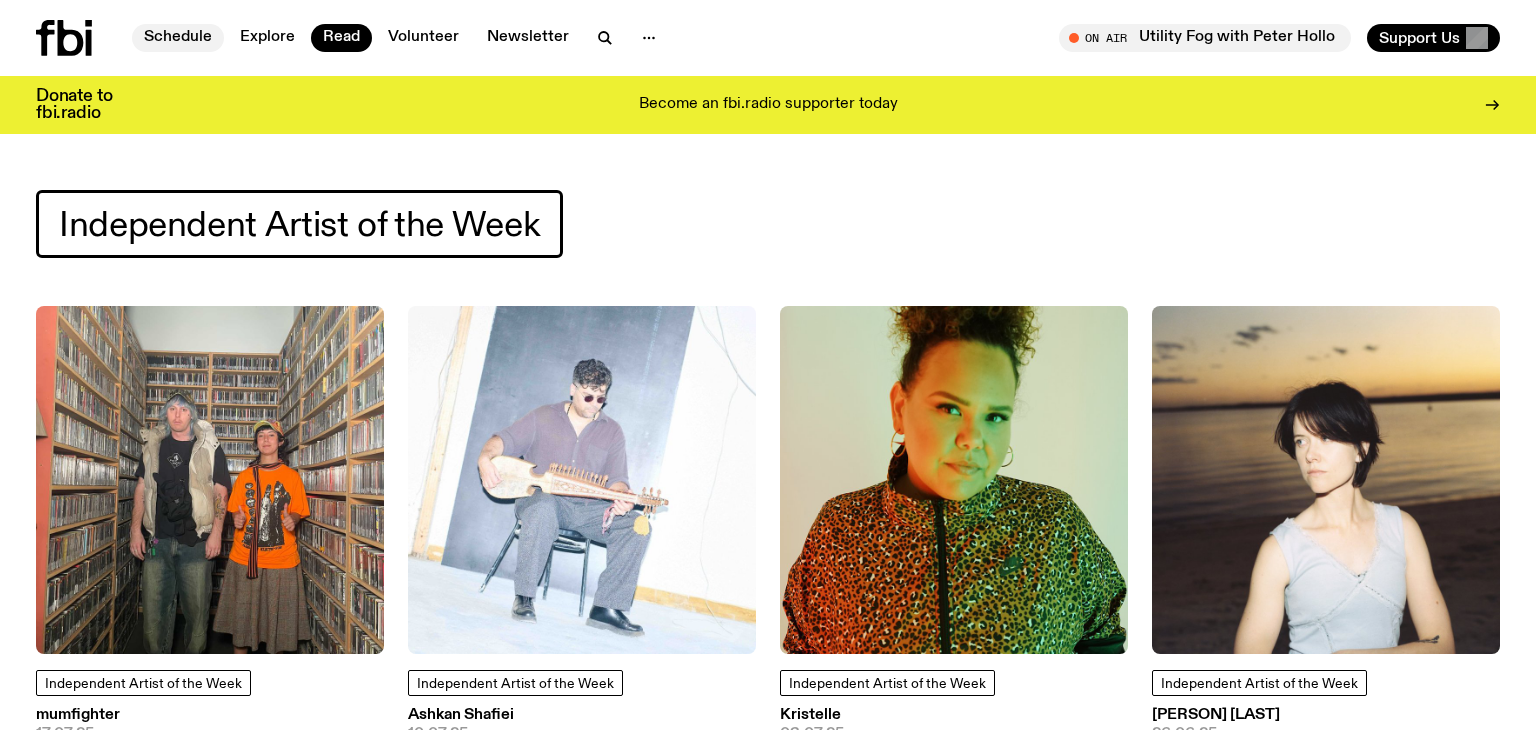 click on "Schedule" at bounding box center (178, 38) 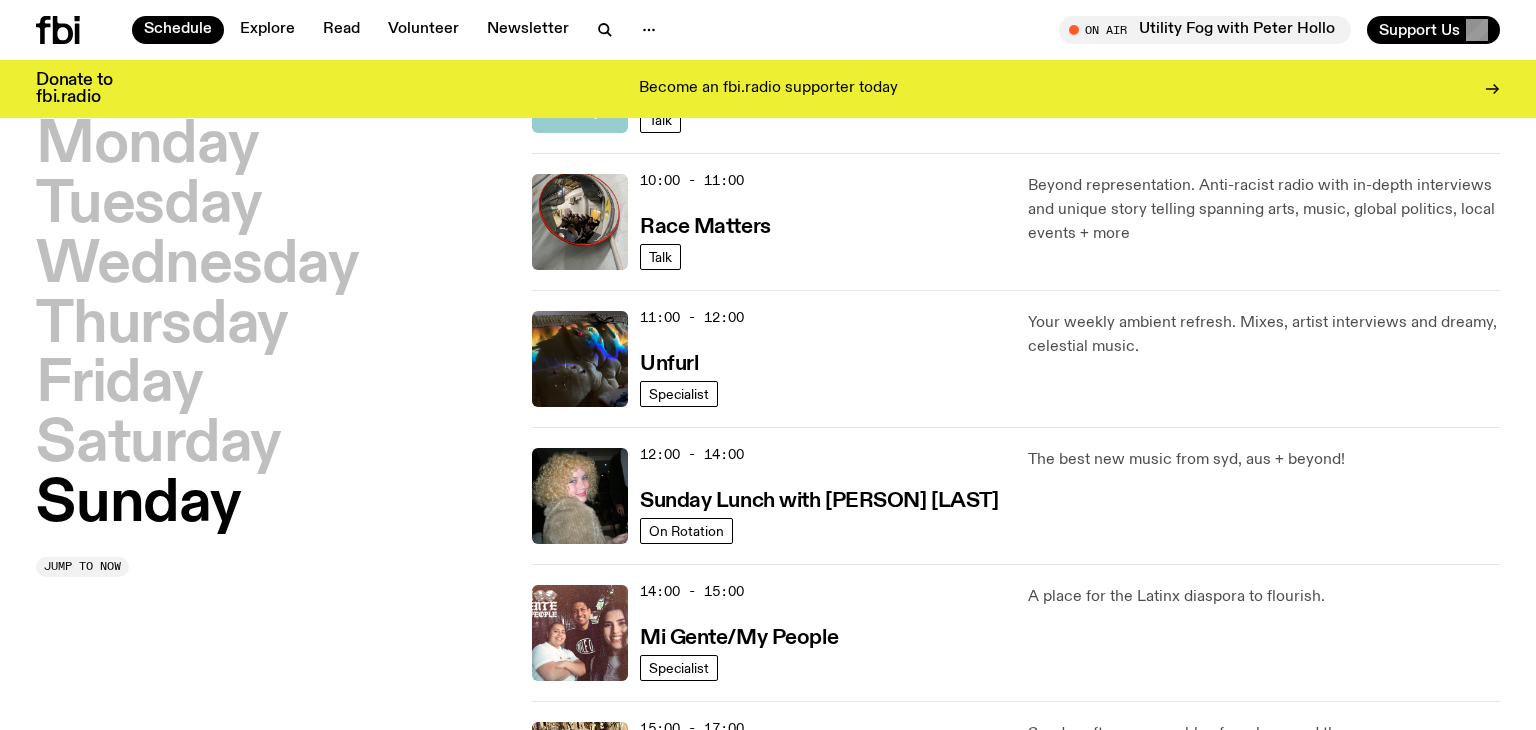 scroll, scrollTop: 478, scrollLeft: 0, axis: vertical 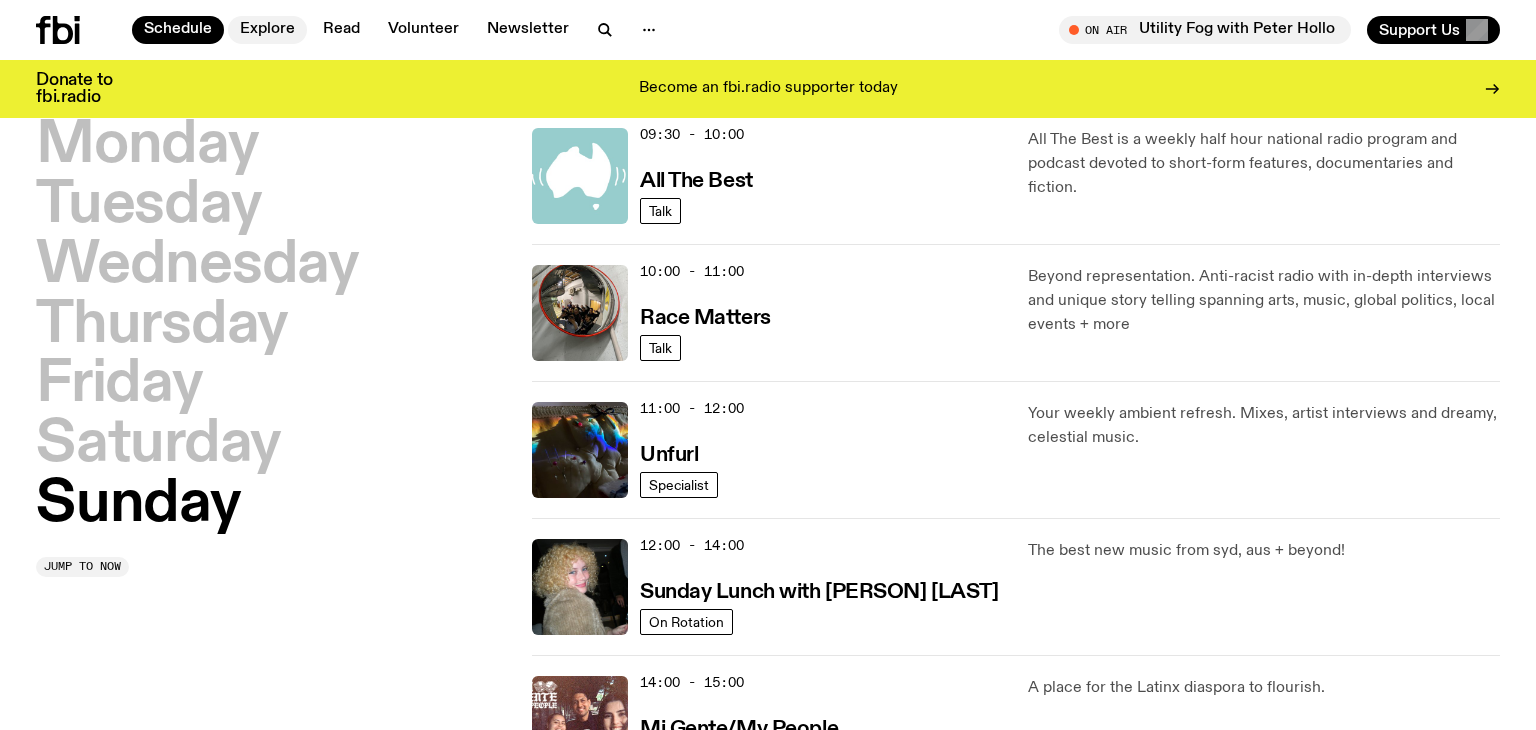 click on "Explore" at bounding box center (267, 30) 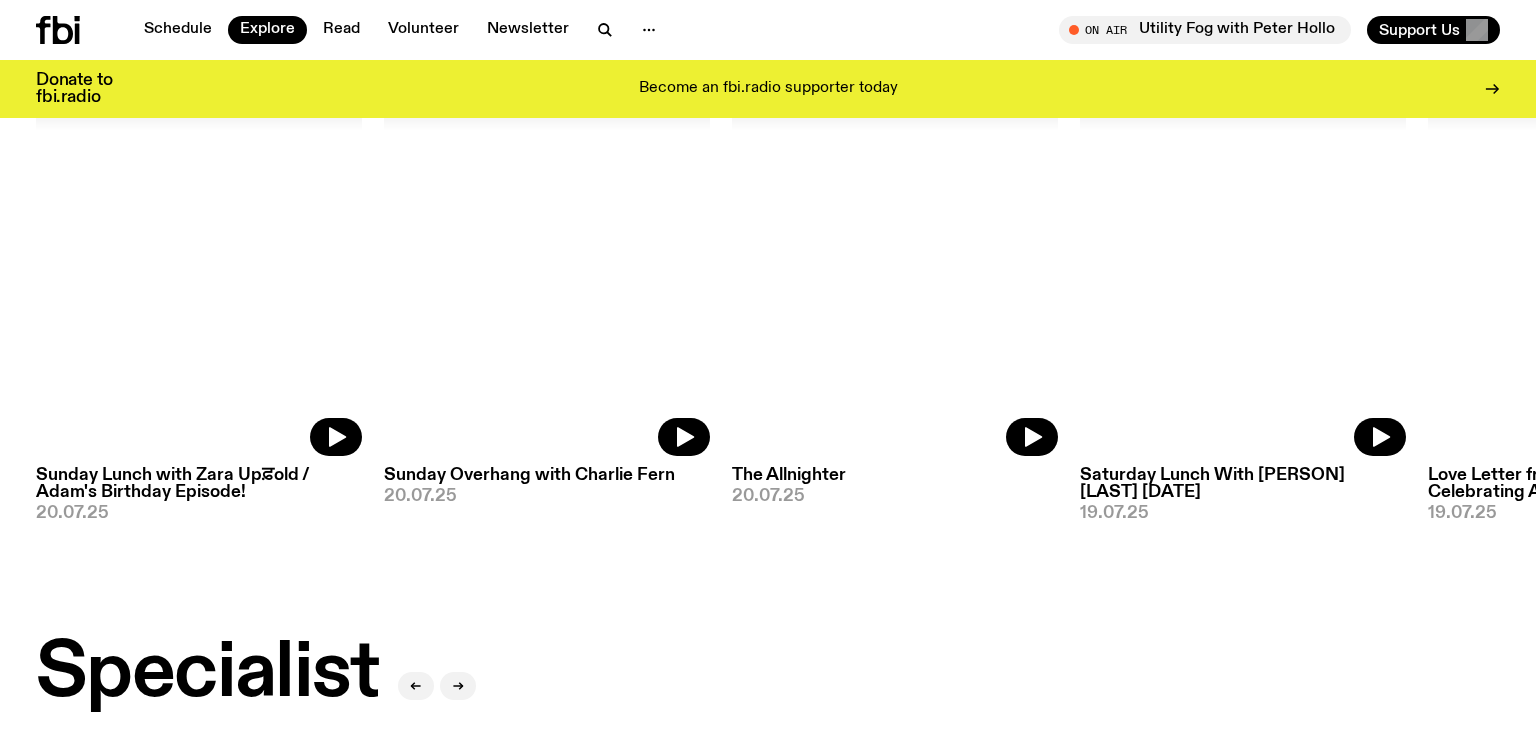 scroll, scrollTop: 985, scrollLeft: 0, axis: vertical 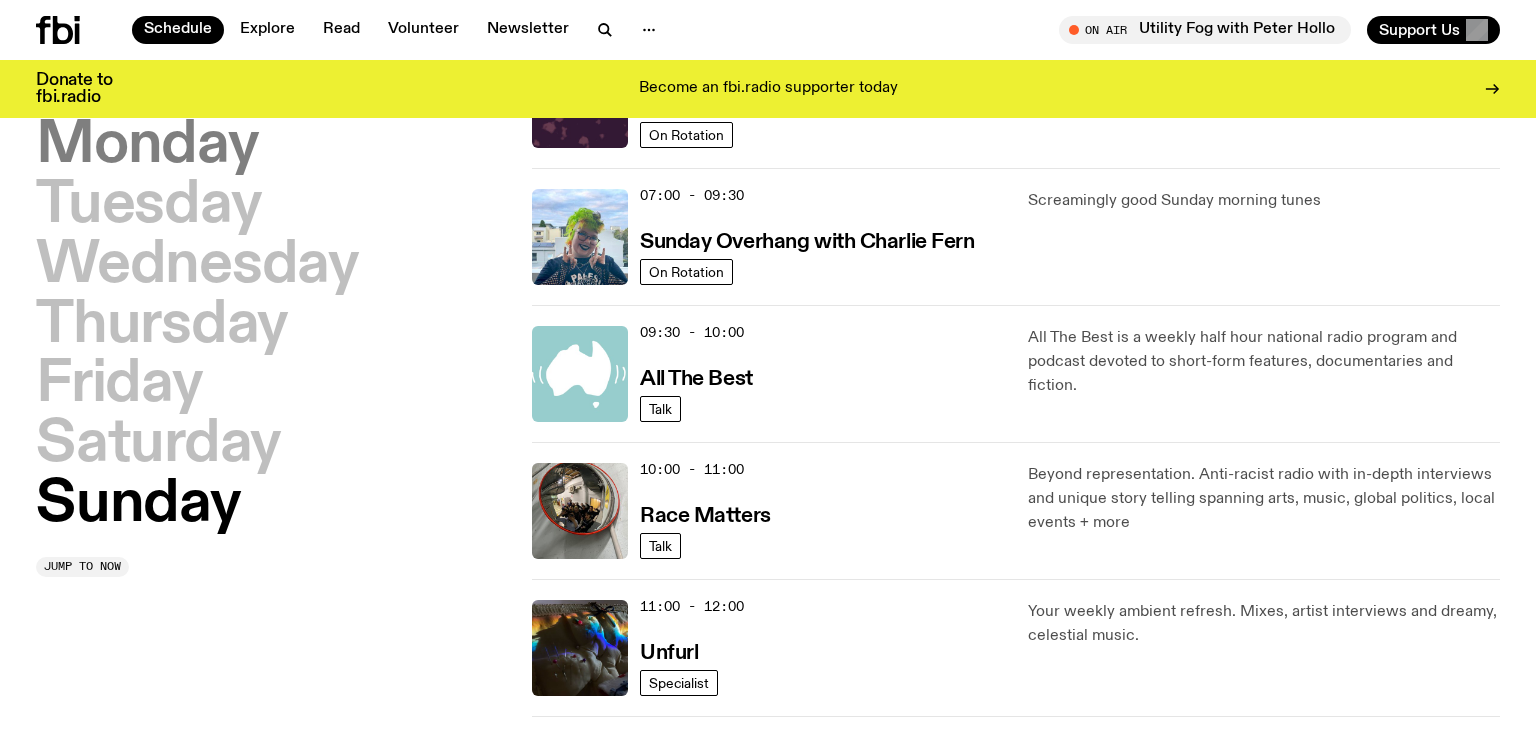 click on "Monday" at bounding box center (147, 146) 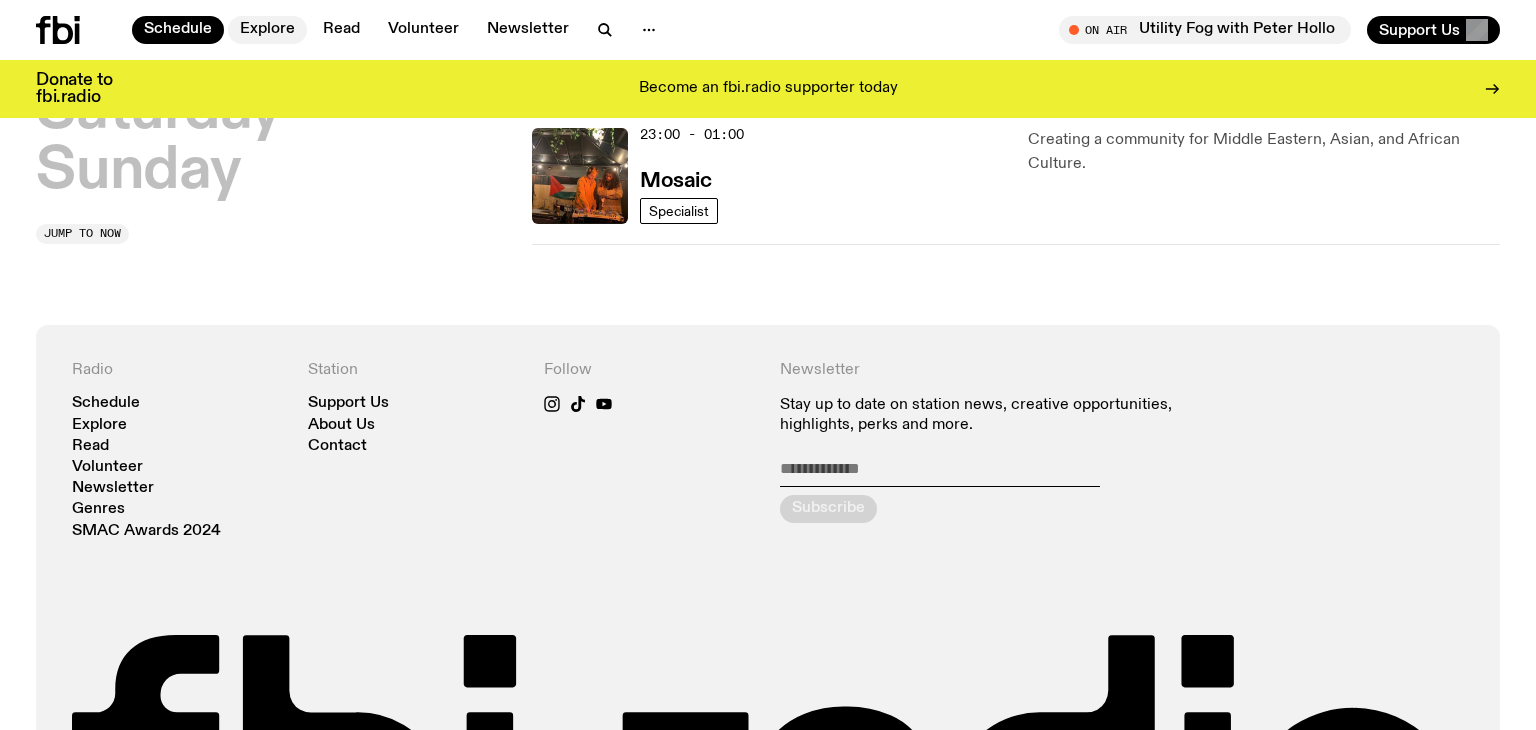 scroll, scrollTop: 1303, scrollLeft: 0, axis: vertical 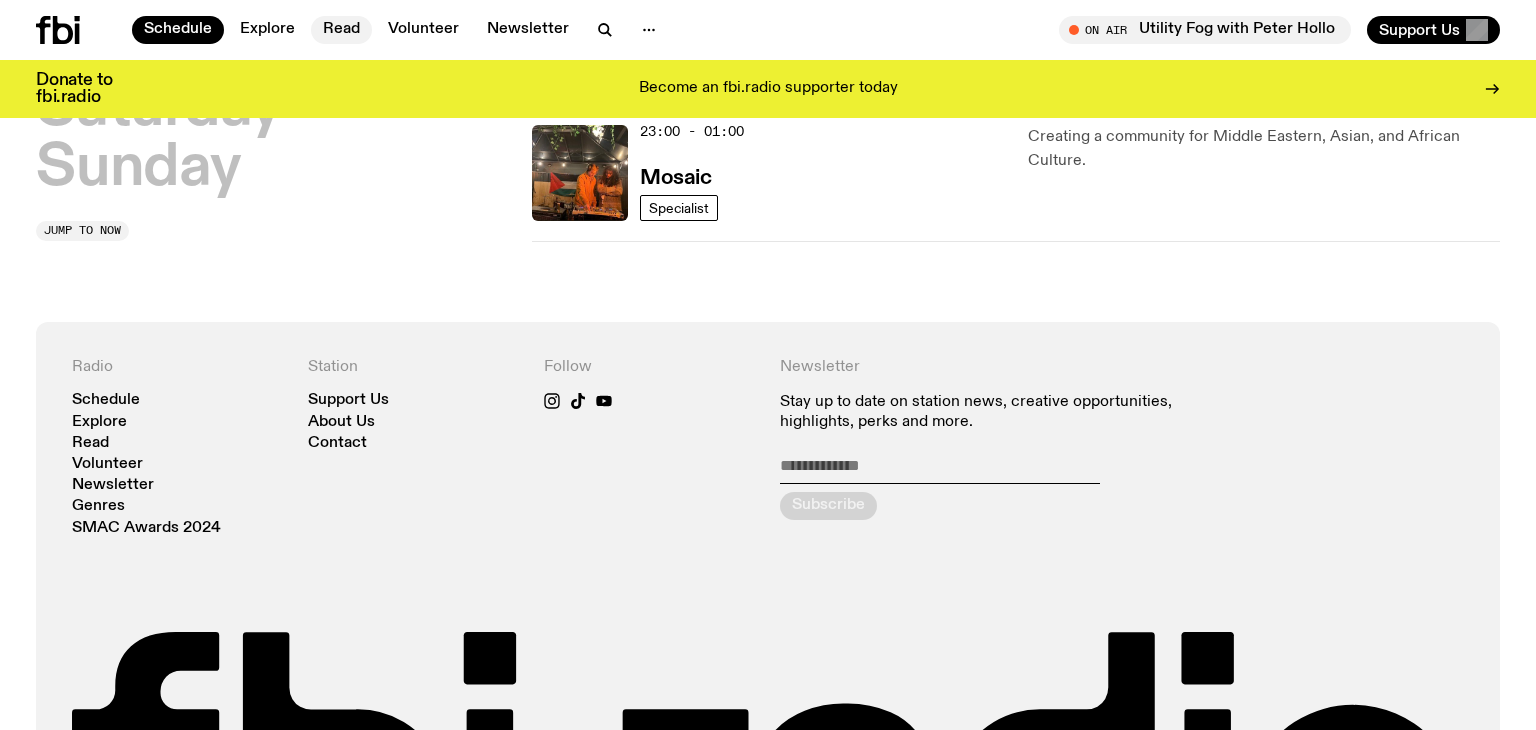 click on "Read" at bounding box center [341, 30] 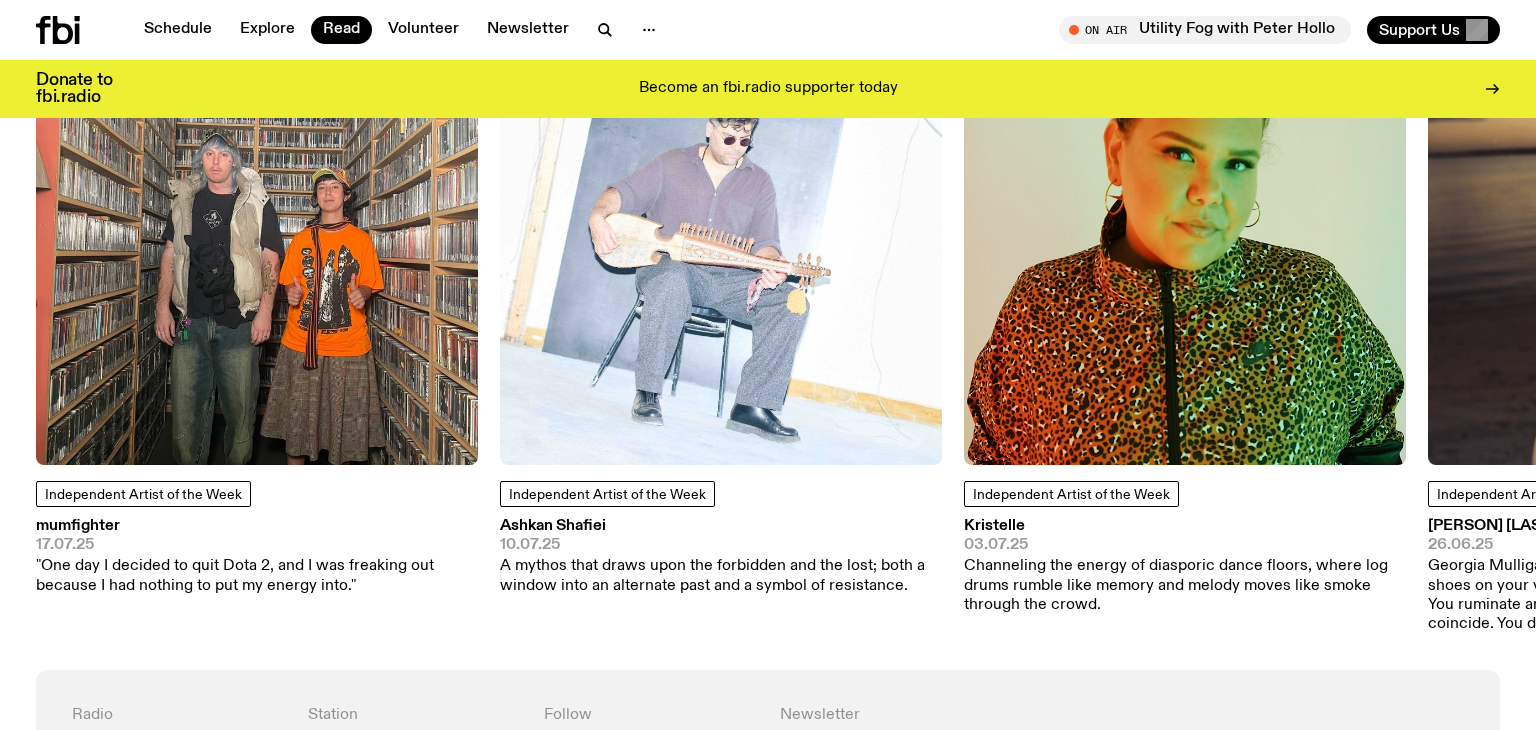scroll, scrollTop: 1816, scrollLeft: 0, axis: vertical 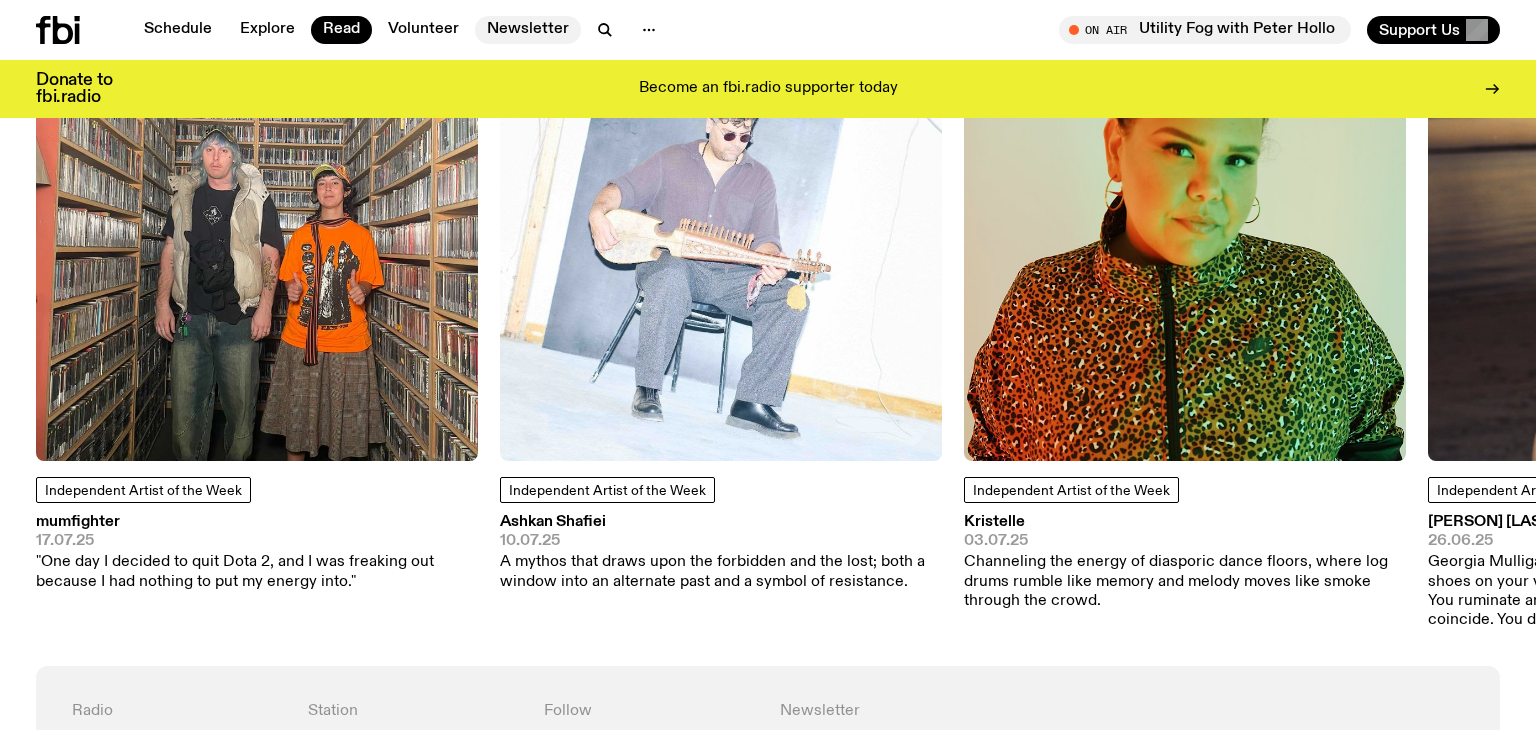 click on "Newsletter" at bounding box center (528, 30) 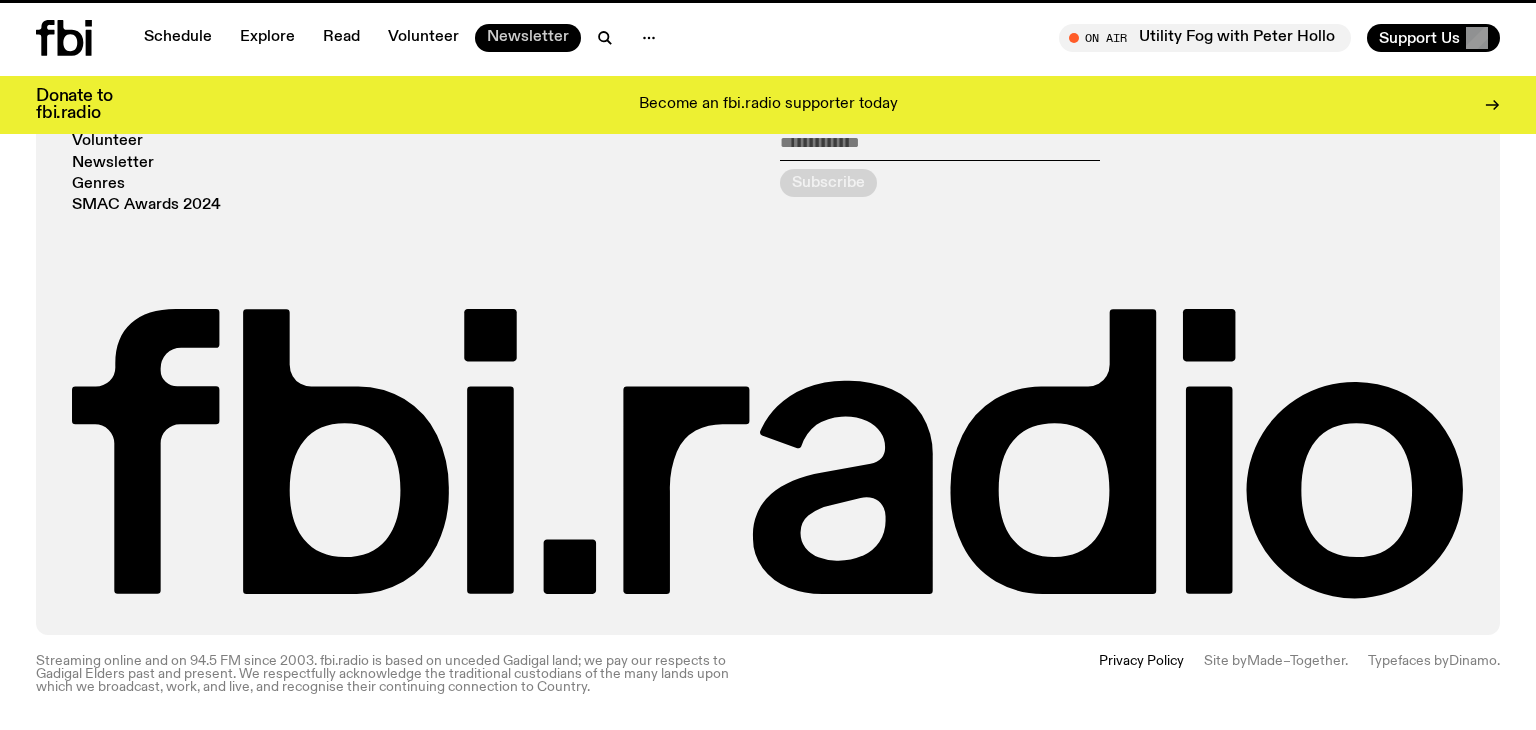 scroll, scrollTop: 0, scrollLeft: 0, axis: both 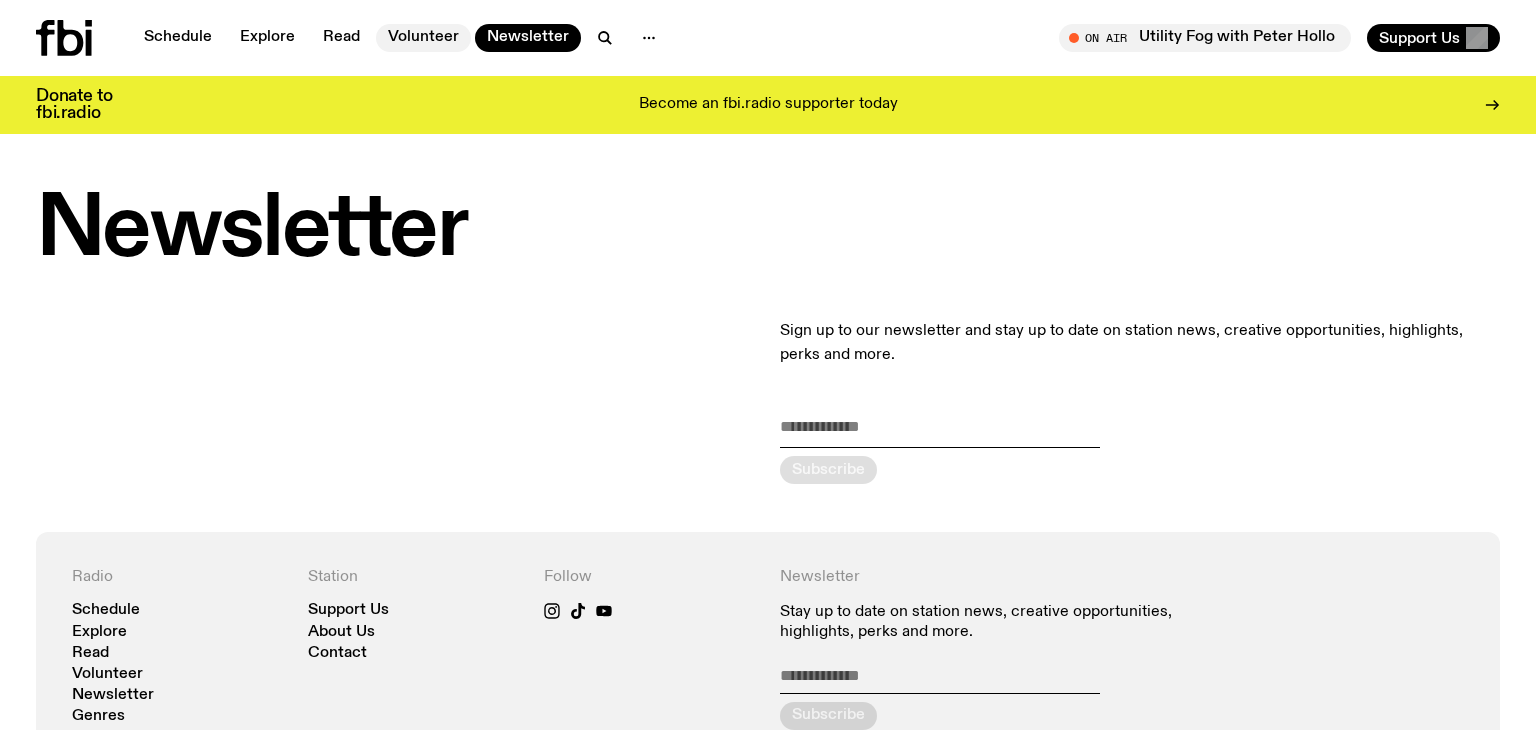 click on "Volunteer" at bounding box center (423, 38) 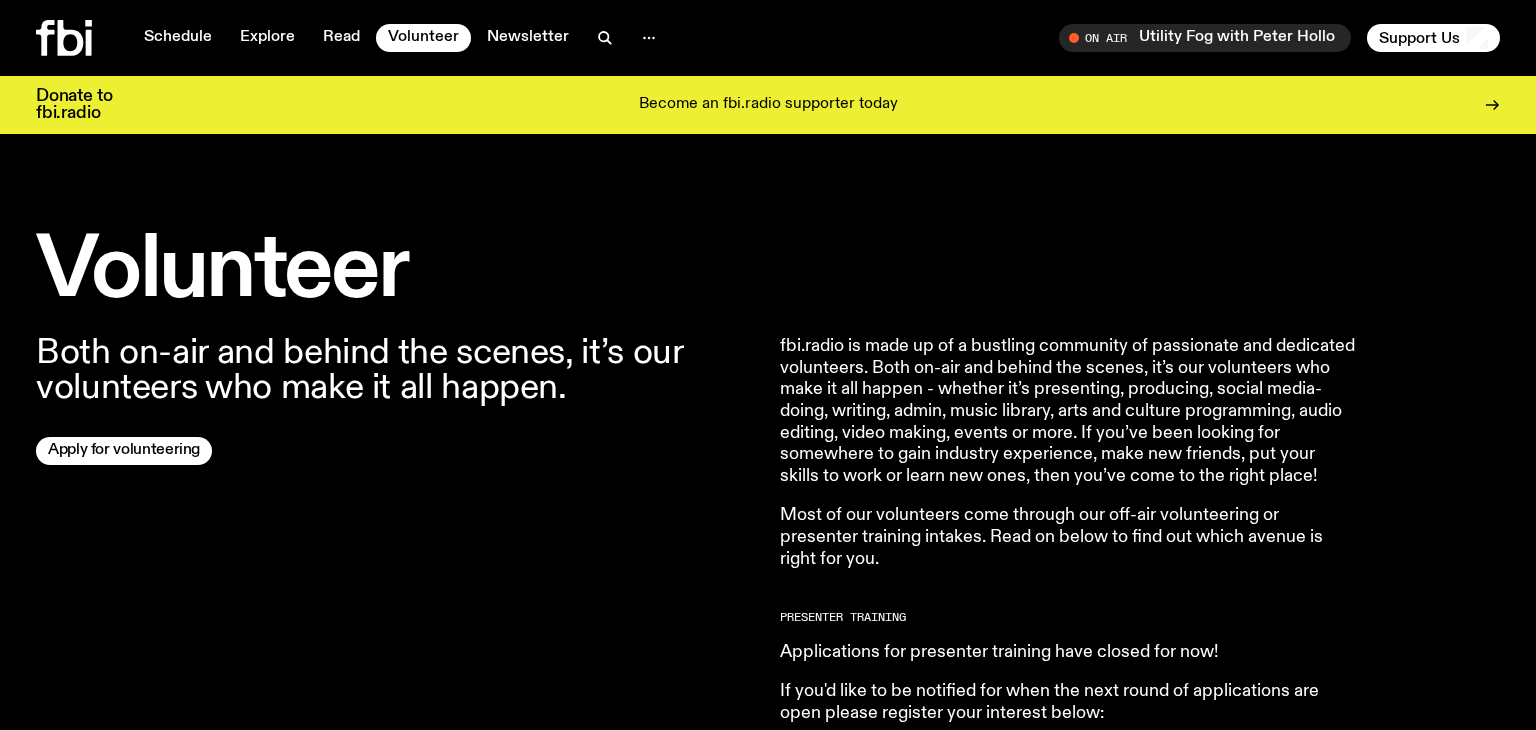 scroll, scrollTop: 0, scrollLeft: 0, axis: both 